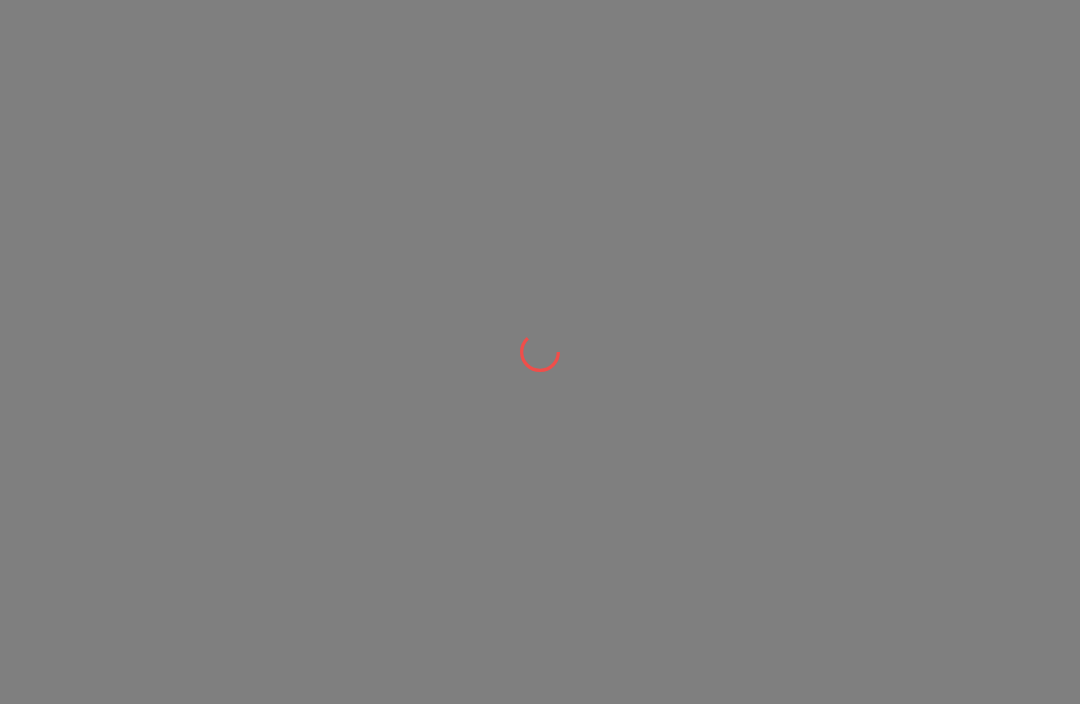 scroll, scrollTop: 1, scrollLeft: 0, axis: vertical 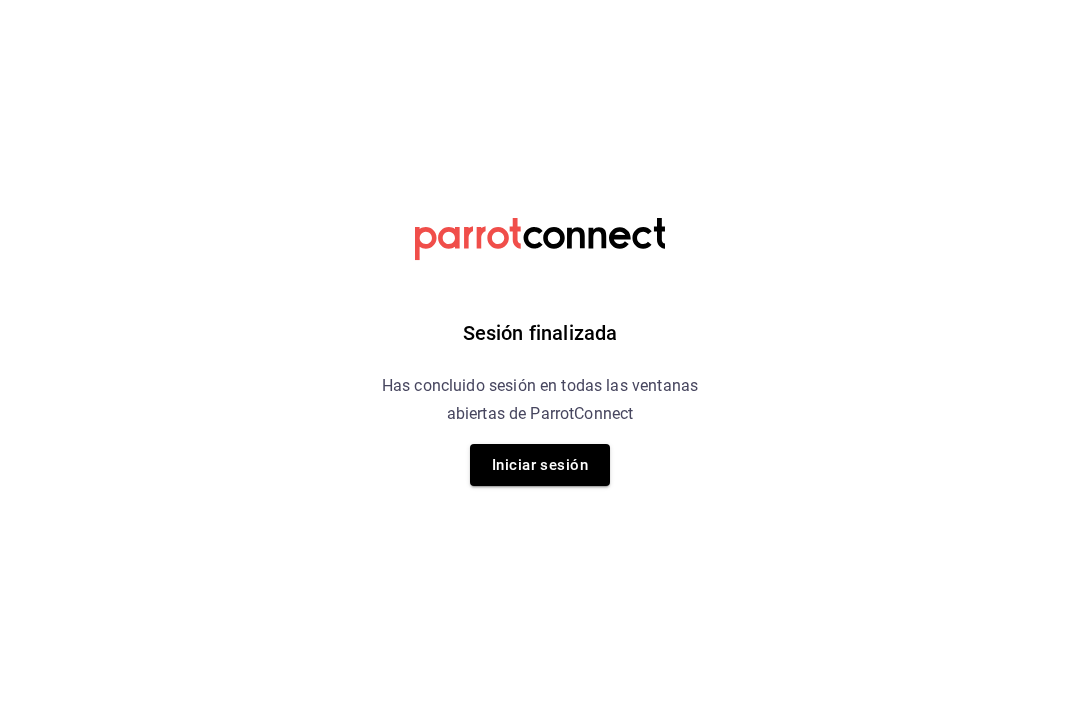 click on "Iniciar sesión" at bounding box center [540, 465] 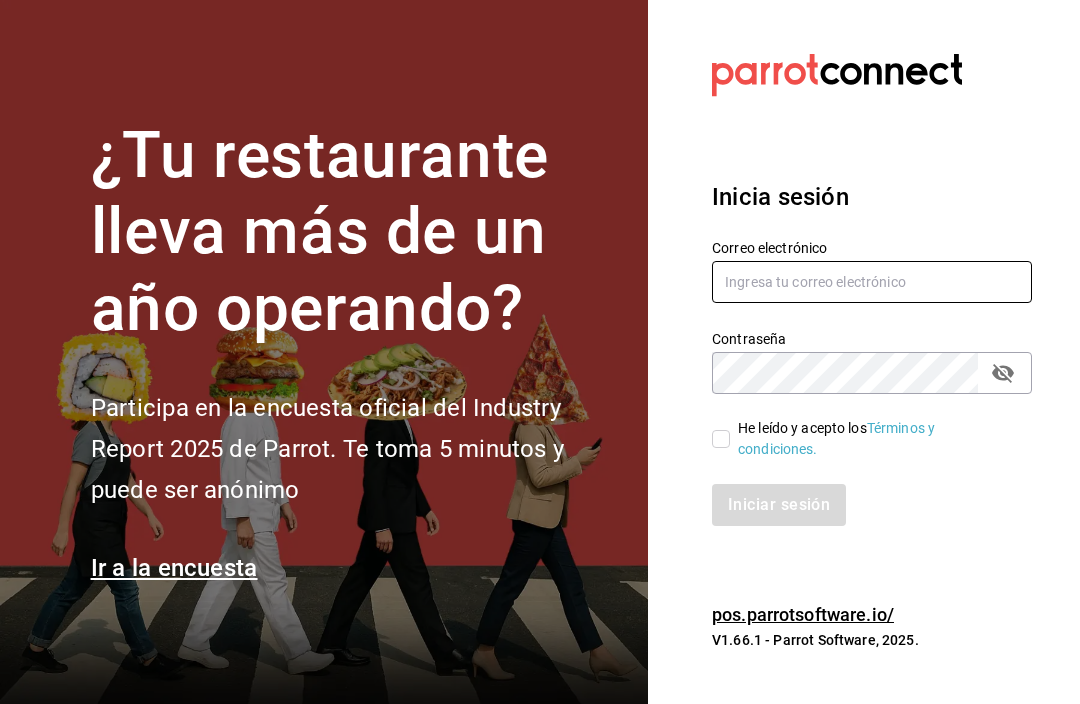 click at bounding box center [872, 282] 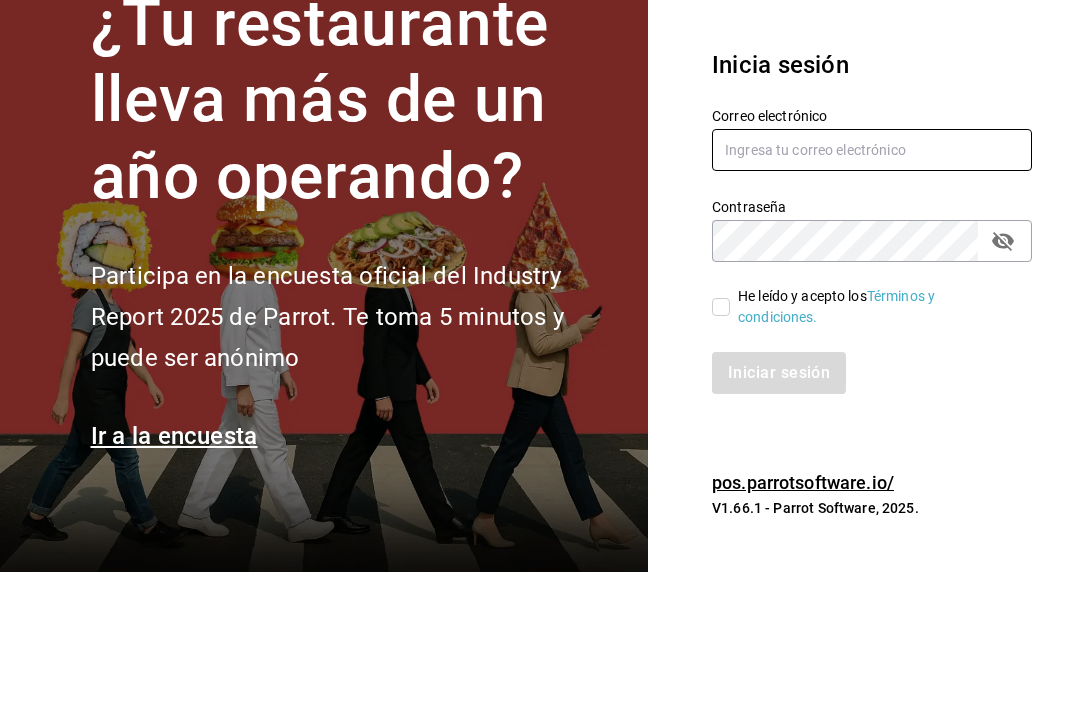 type on "facturacion@sanjuangrill.com" 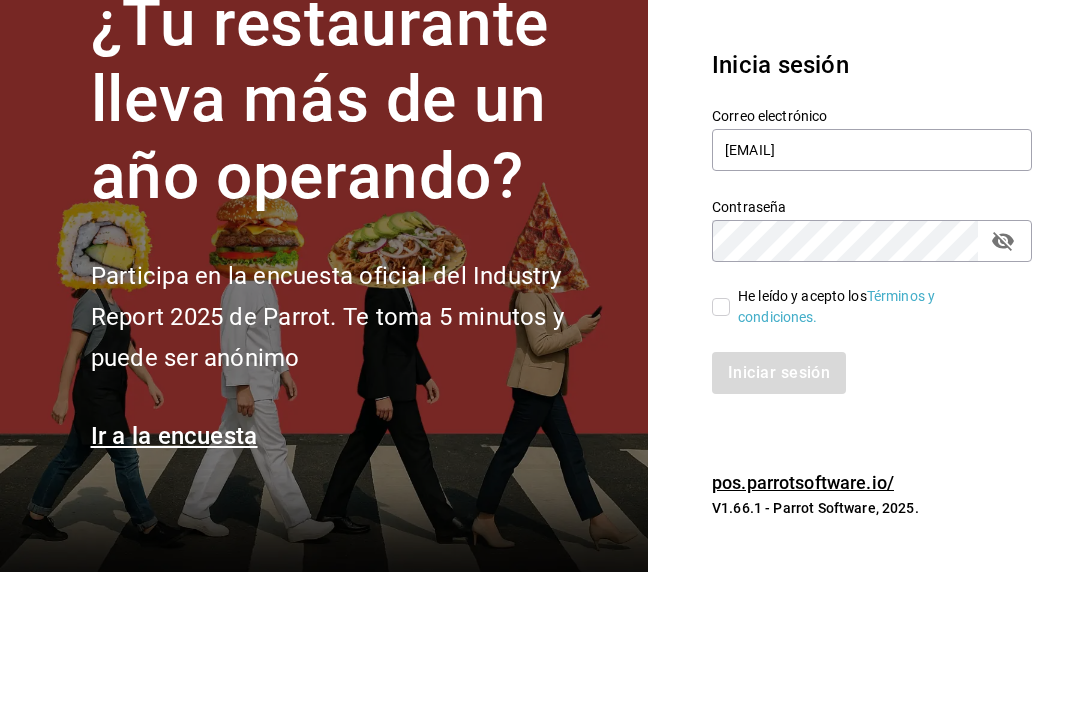 scroll, scrollTop: 66, scrollLeft: 0, axis: vertical 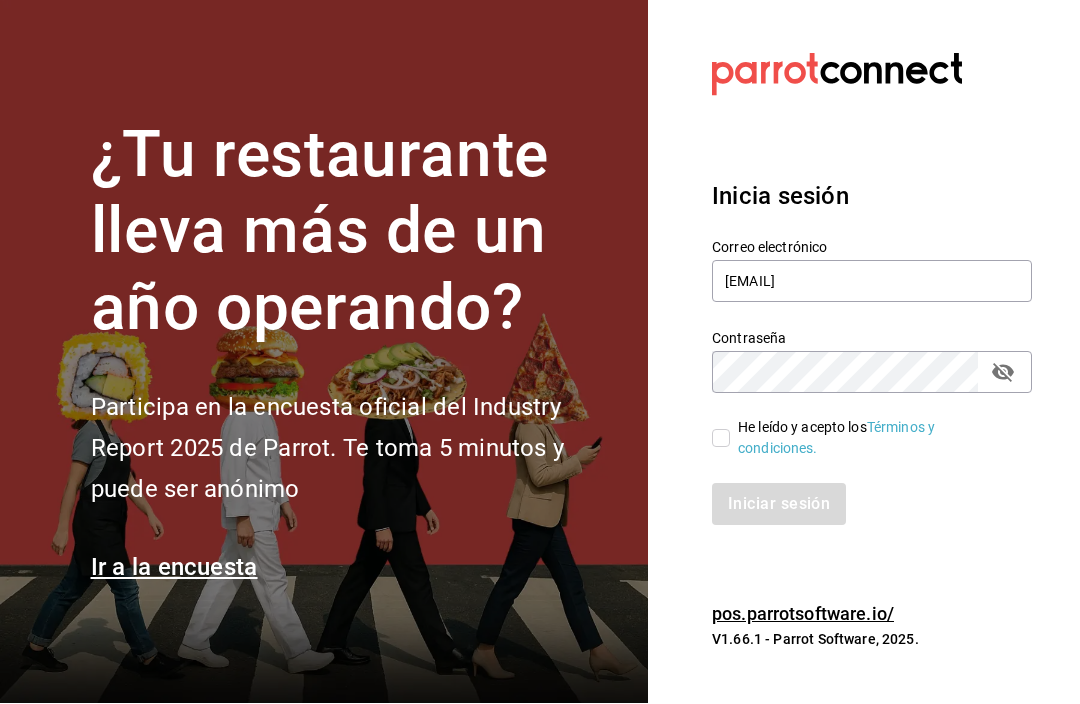 click on "He leído y acepto los  Términos y condiciones." at bounding box center (864, 439) 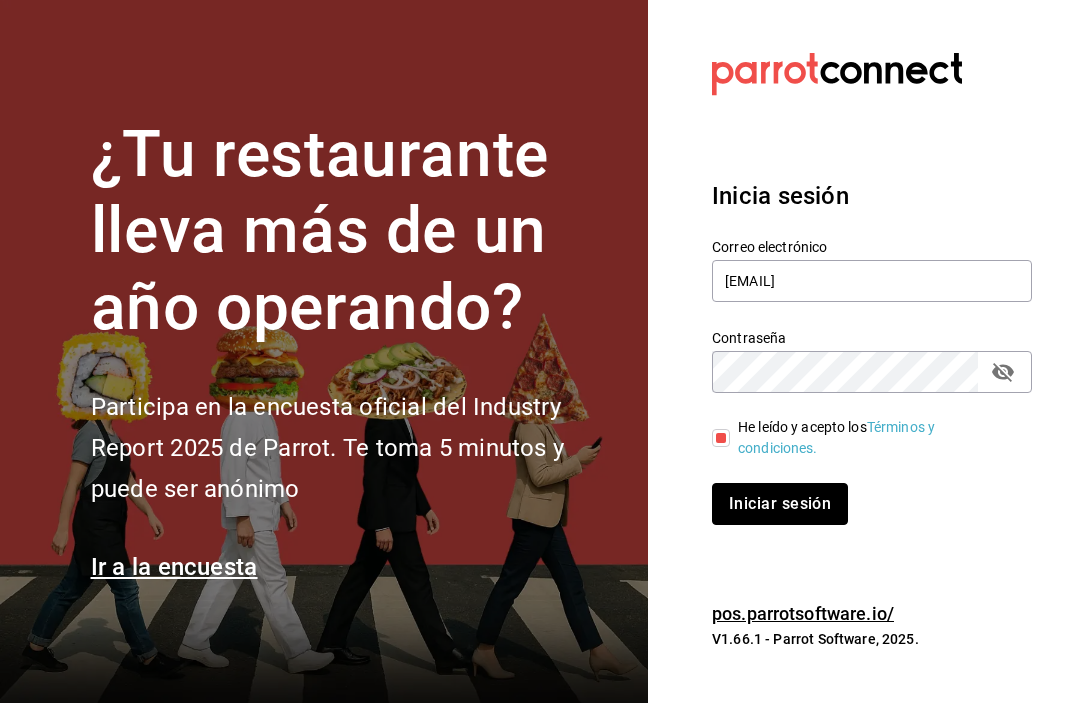 click on "Iniciar sesión" at bounding box center [780, 505] 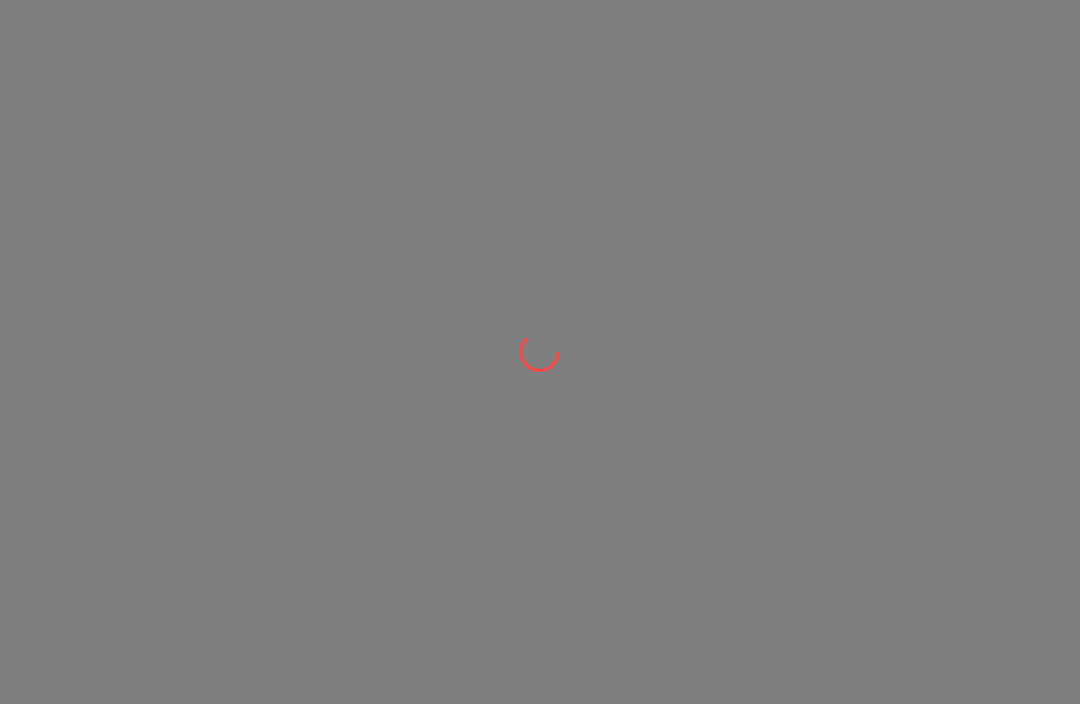 scroll, scrollTop: 0, scrollLeft: 0, axis: both 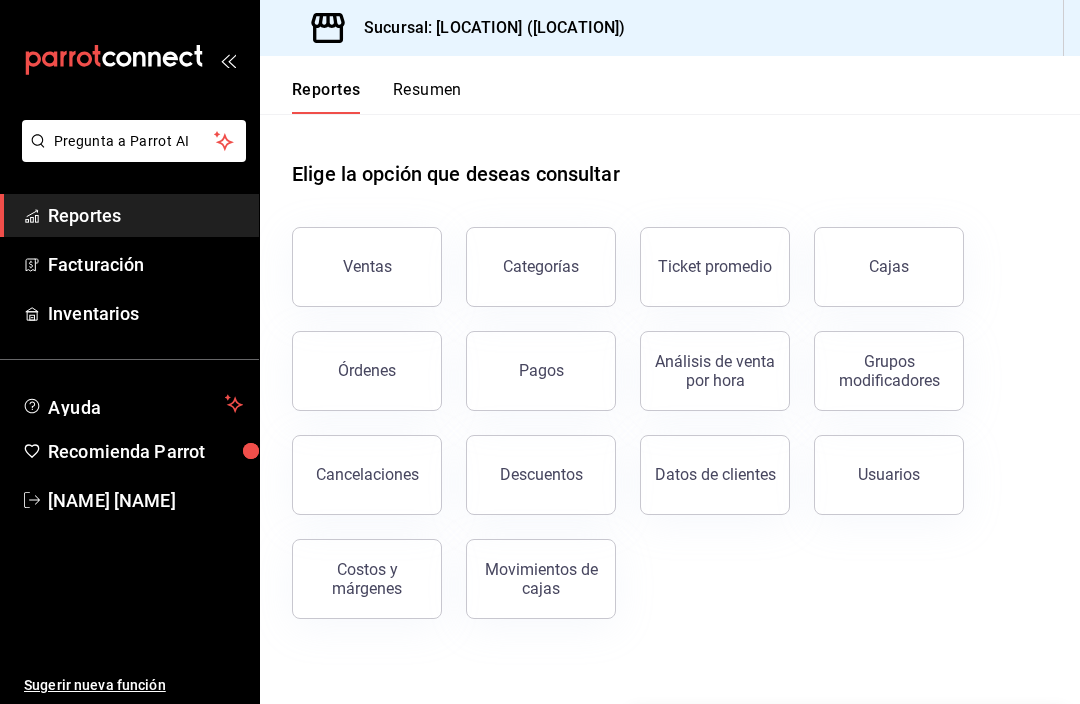 click on "Ventas" at bounding box center (367, 267) 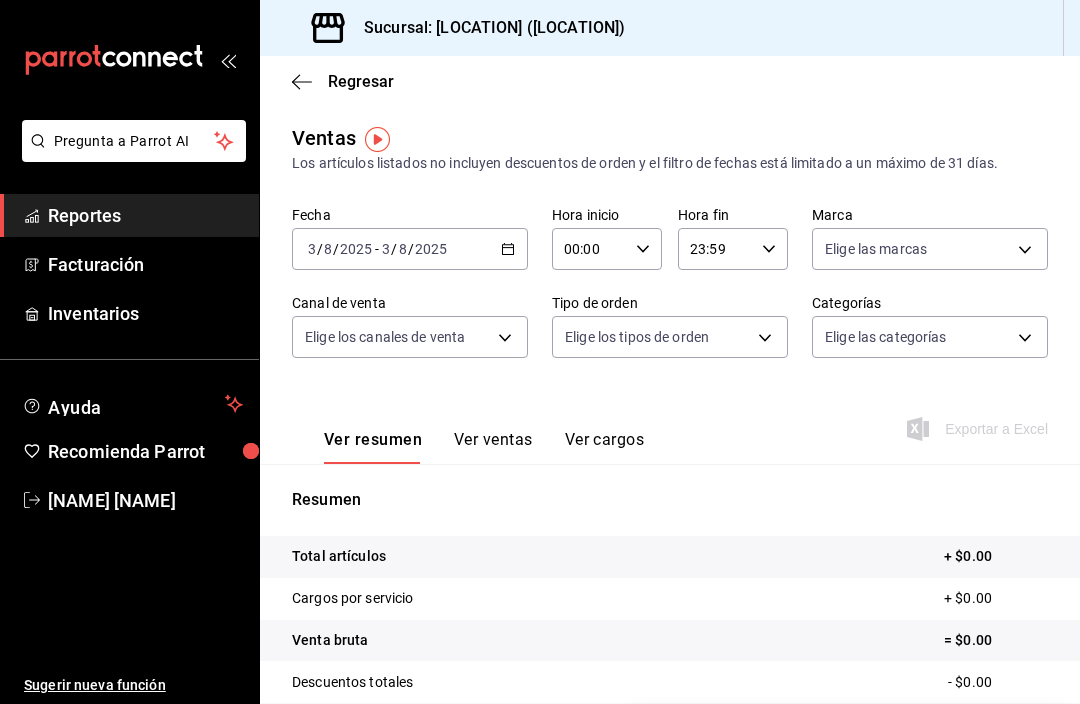 scroll, scrollTop: 0, scrollLeft: 0, axis: both 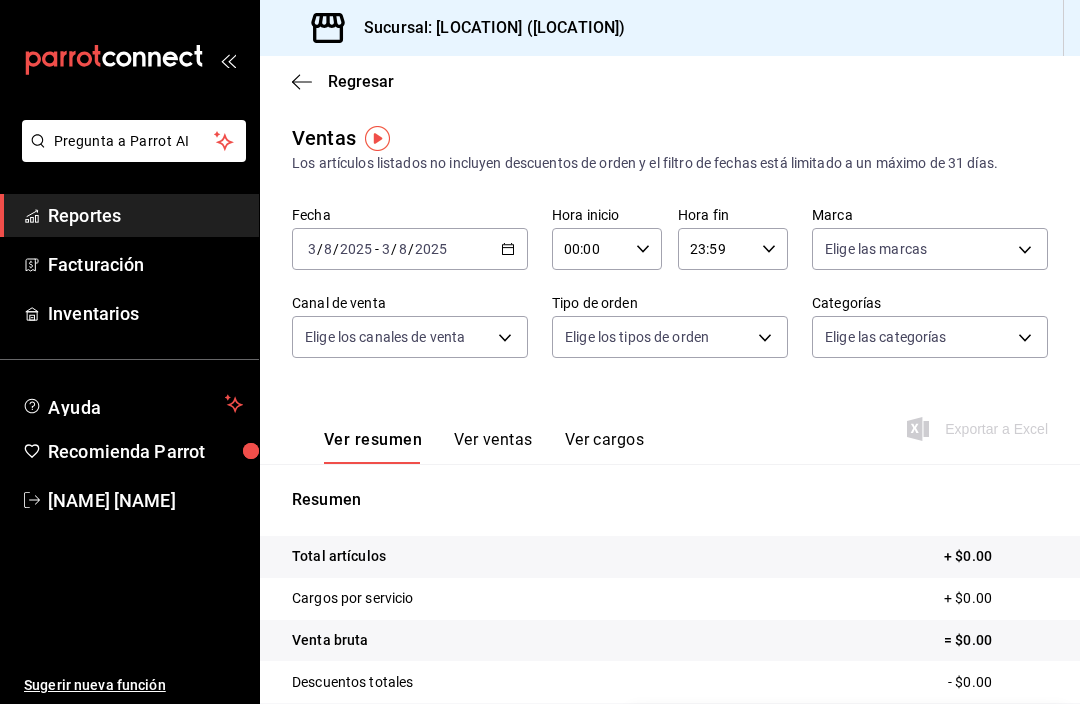 click on "Regresar" at bounding box center [361, 81] 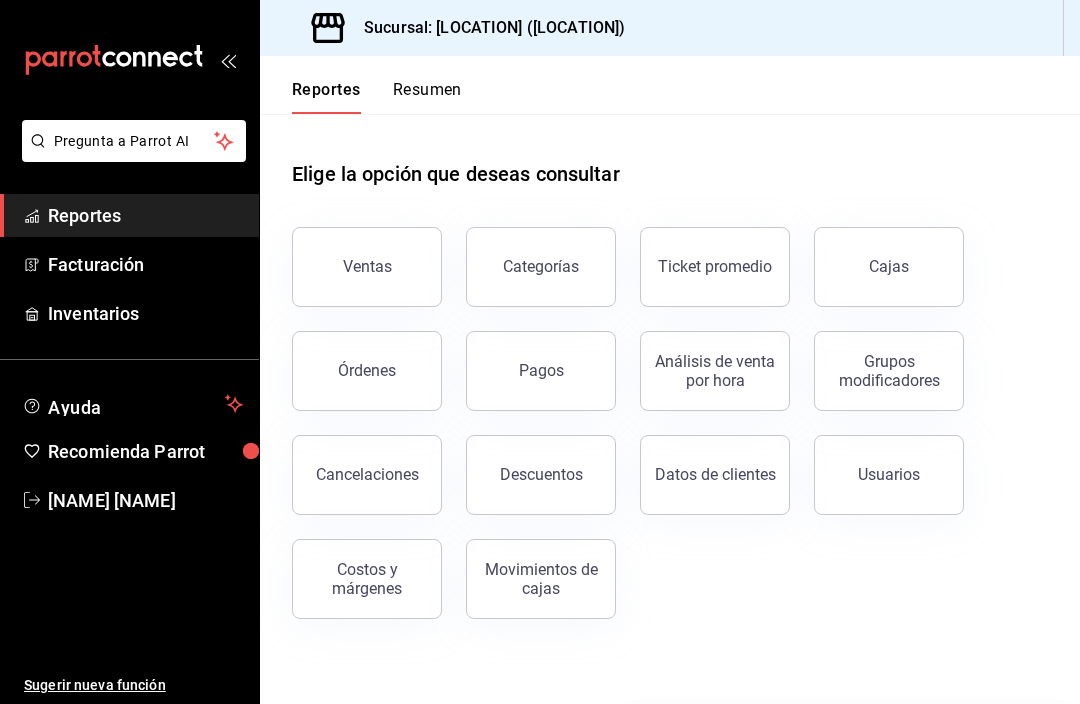 click on "Ticket promedio" at bounding box center (715, 267) 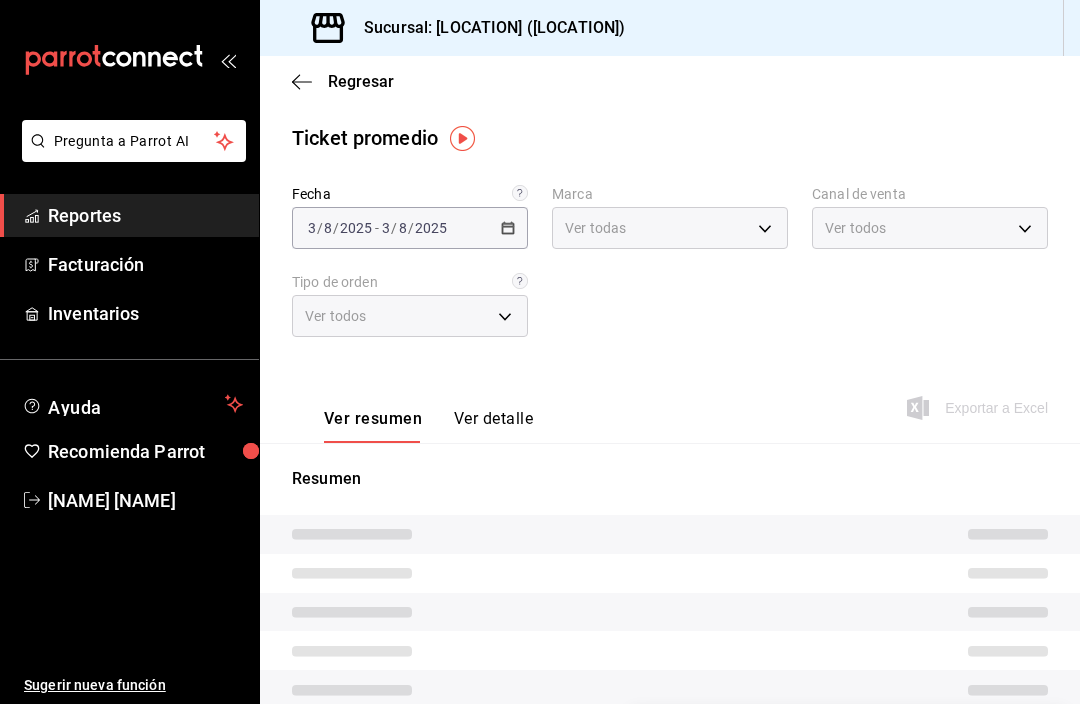 type on "993182a7-2c84-4ec8-9ef4-4438dae30c02" 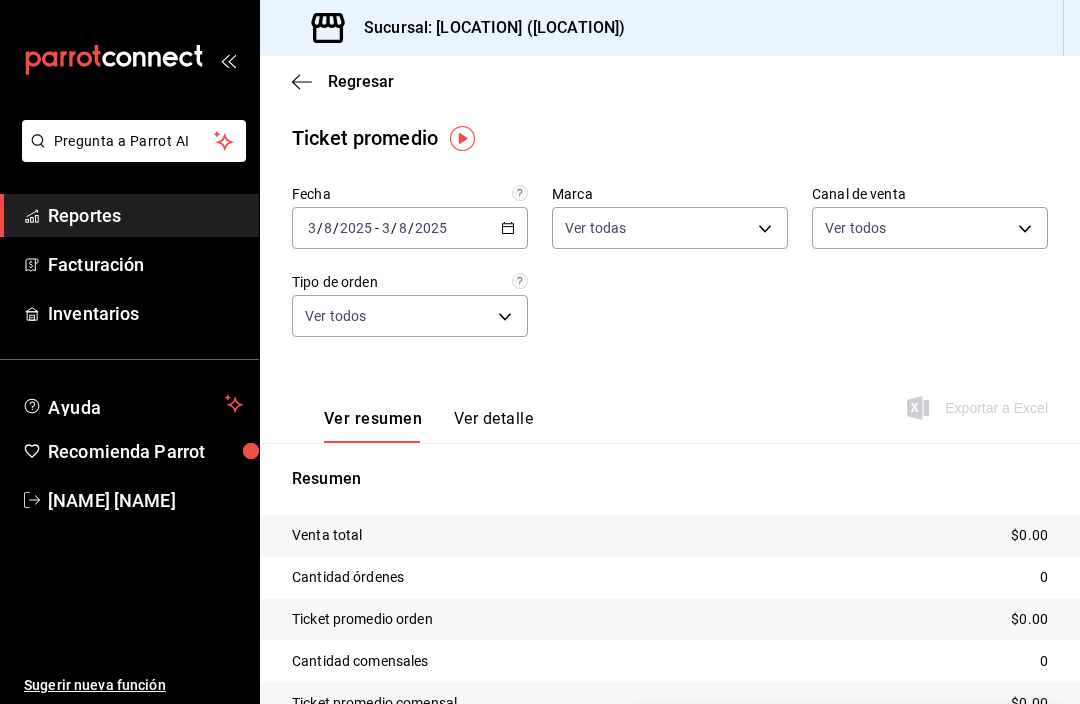 click on "2025-08-03 3 / 8 / 2025 - 2025-08-03 3 / 8 / 2025" at bounding box center [410, 228] 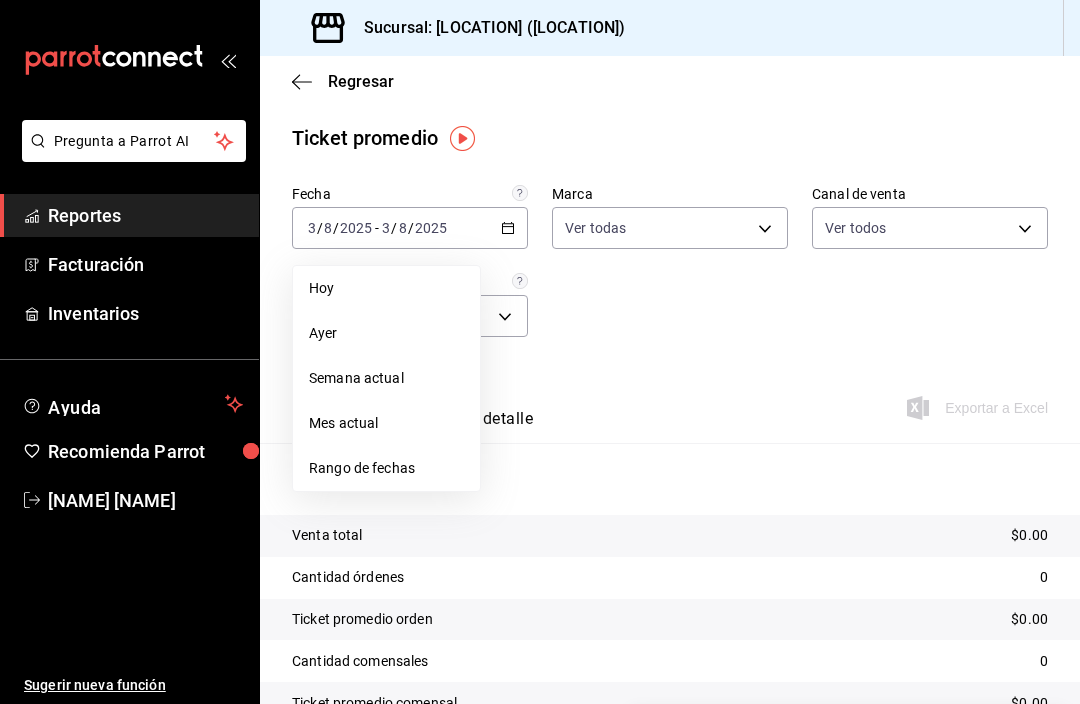 click on "Ayer" at bounding box center (386, 333) 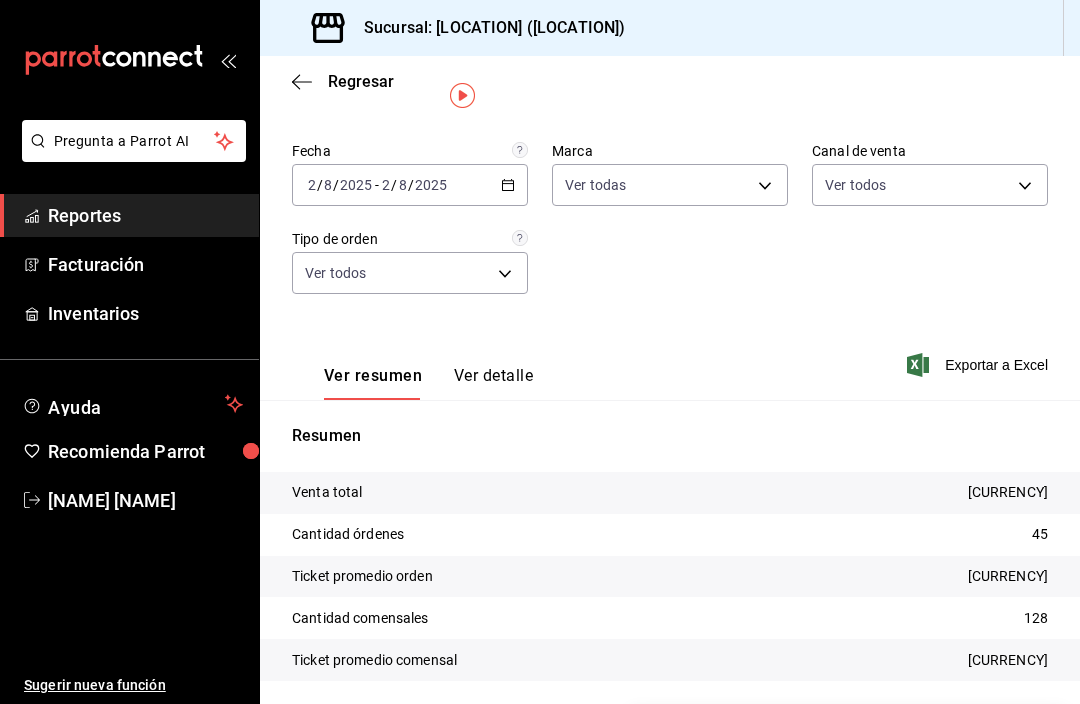 scroll, scrollTop: 42, scrollLeft: 0, axis: vertical 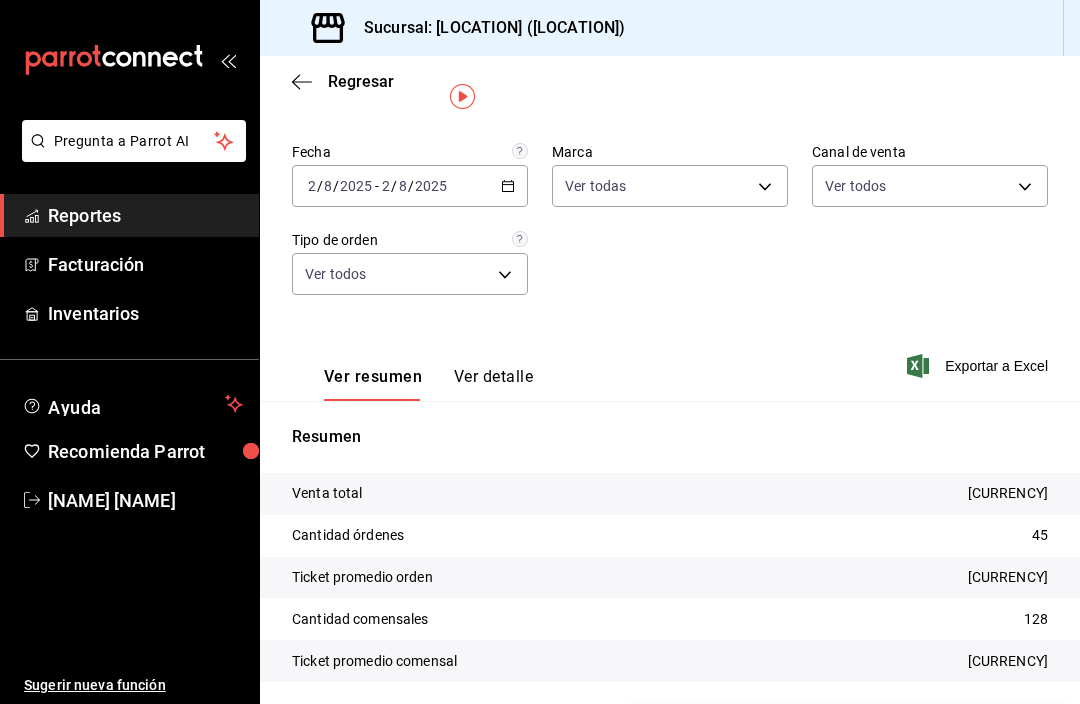 click on "2025-08-02 2 / 8 / 2025 - 2025-08-02 2 / 8 / 2025" at bounding box center [410, 186] 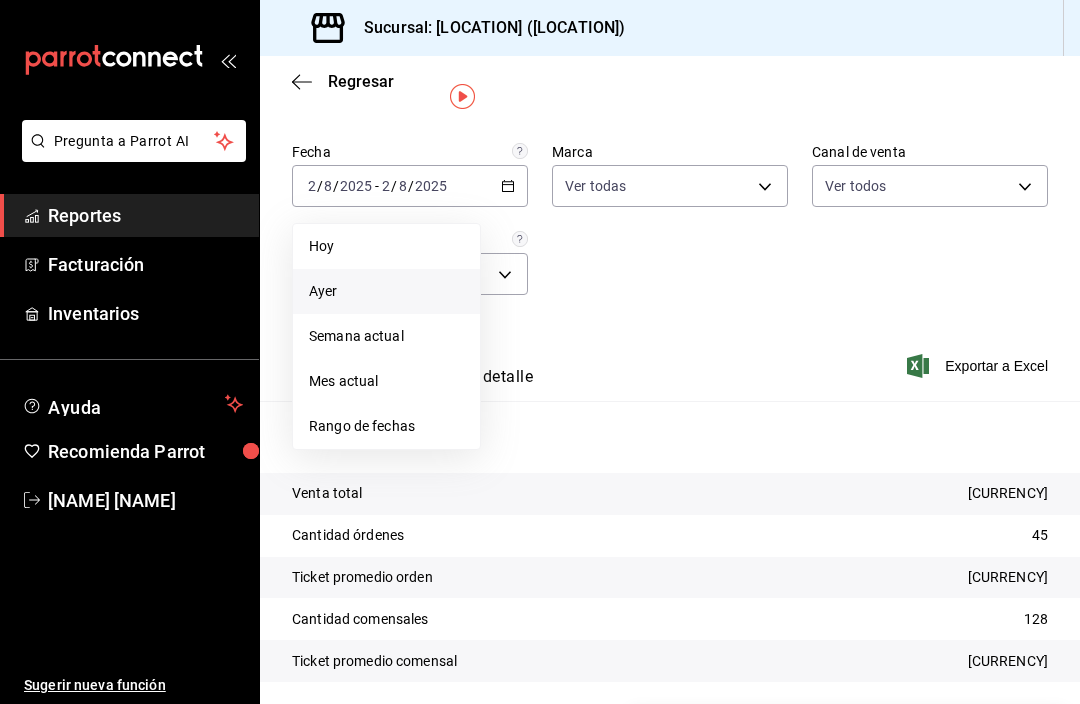 click on "Rango de fechas" at bounding box center [386, 426] 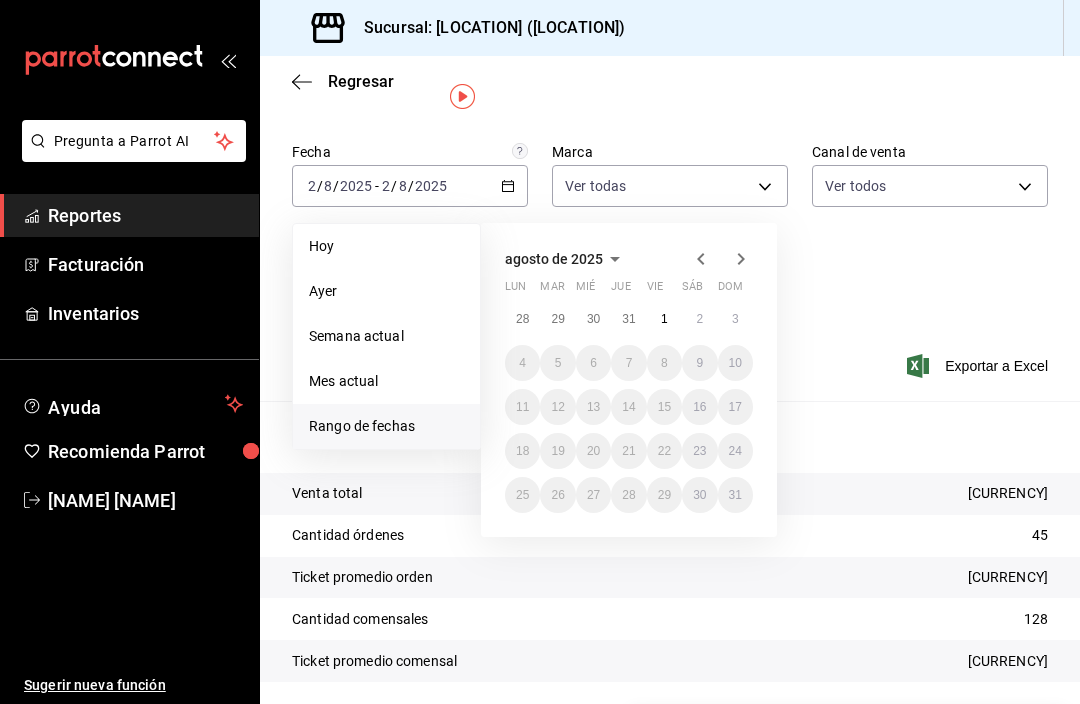 click 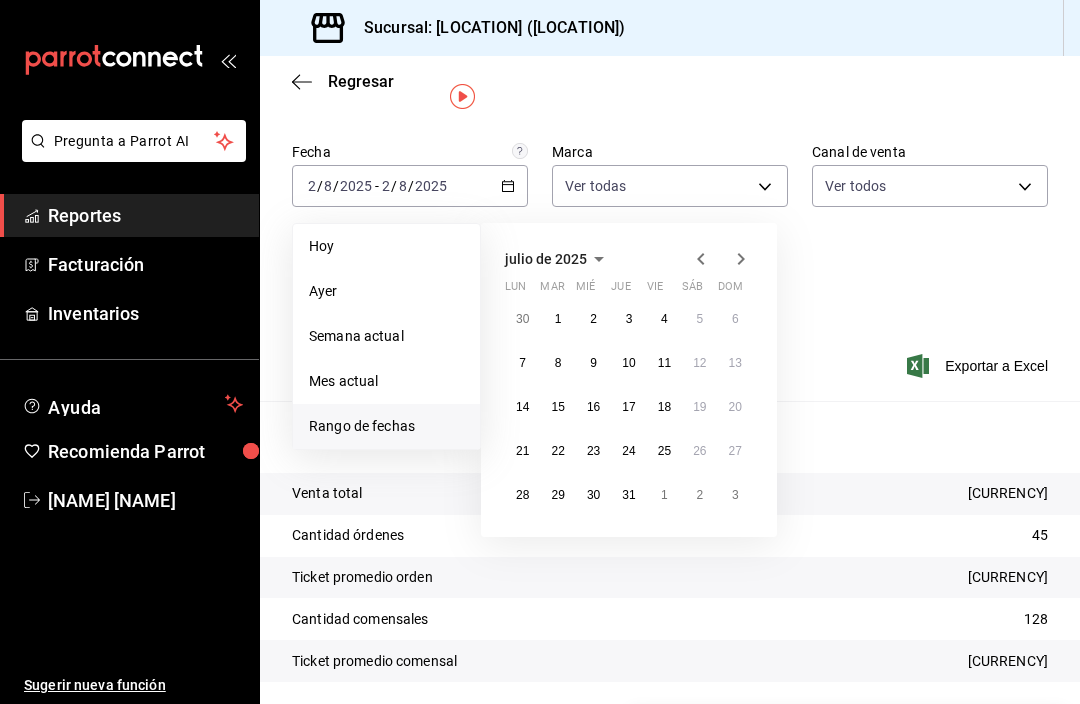 click 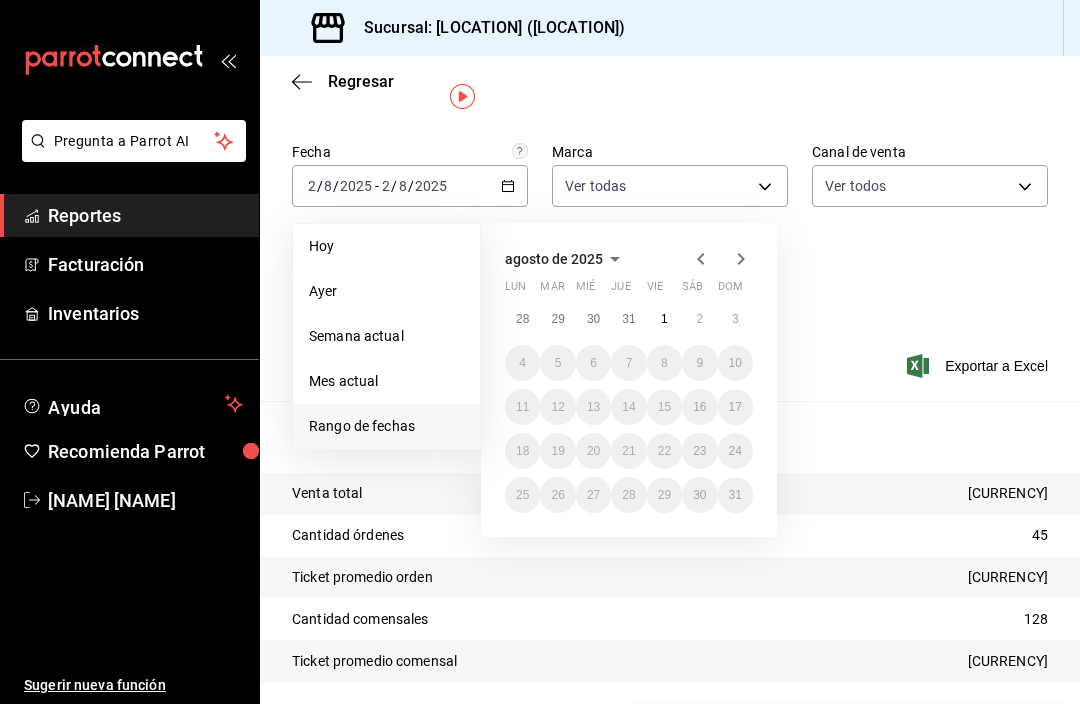 click on "1" at bounding box center (664, 319) 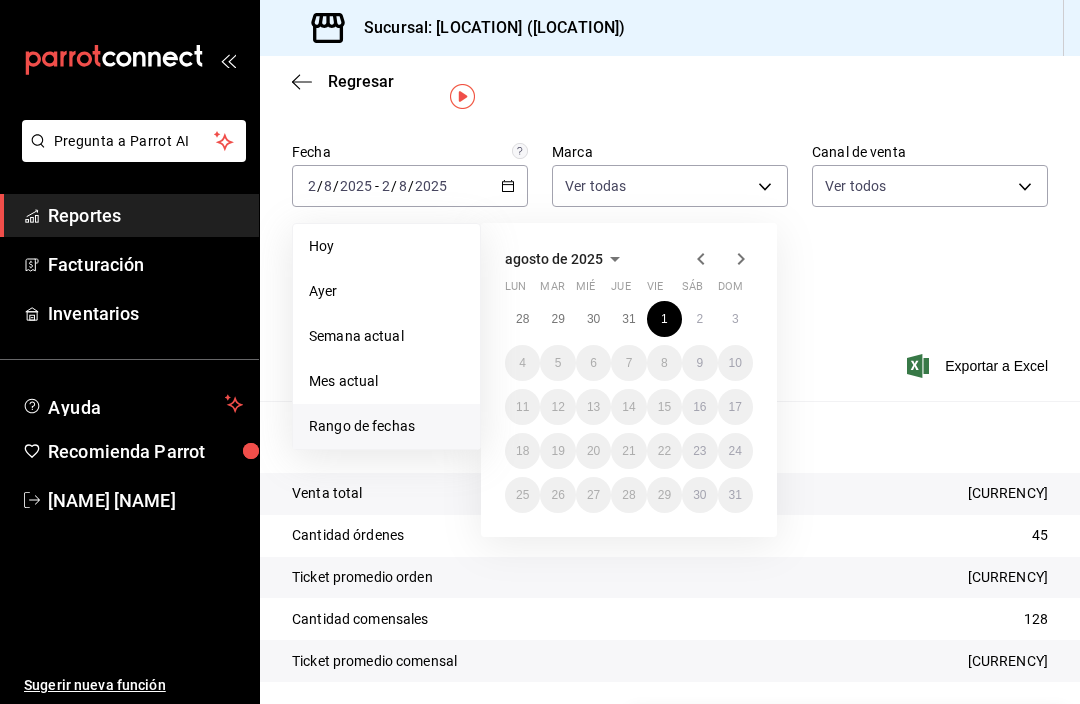 click on "1" at bounding box center (664, 319) 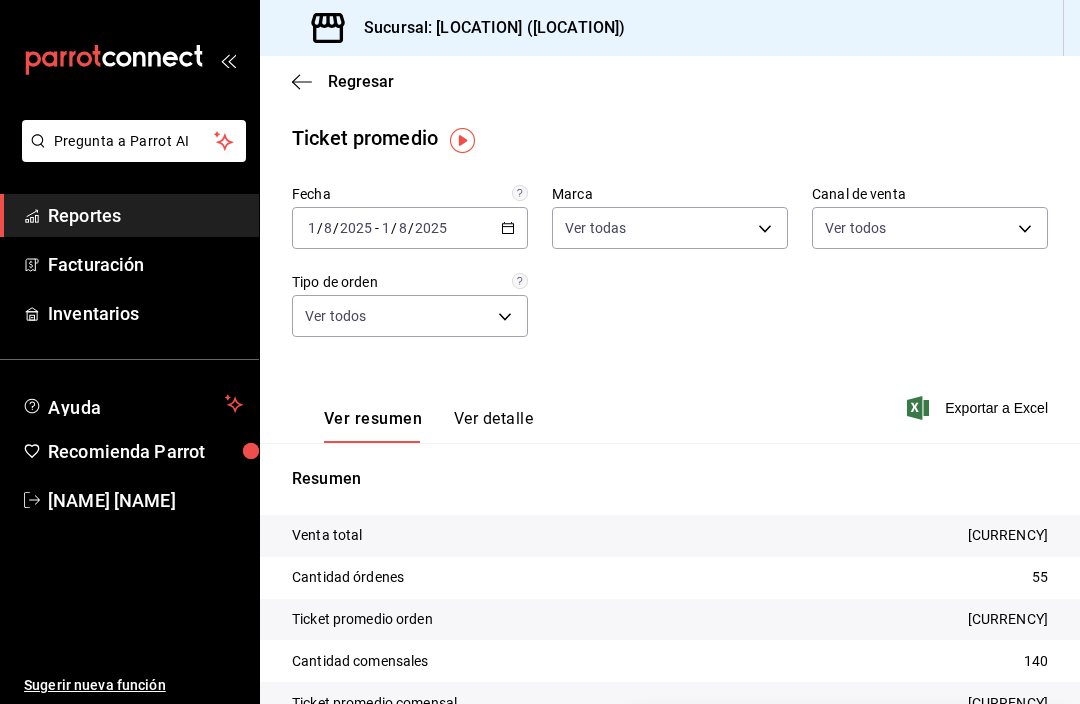 scroll, scrollTop: 0, scrollLeft: 0, axis: both 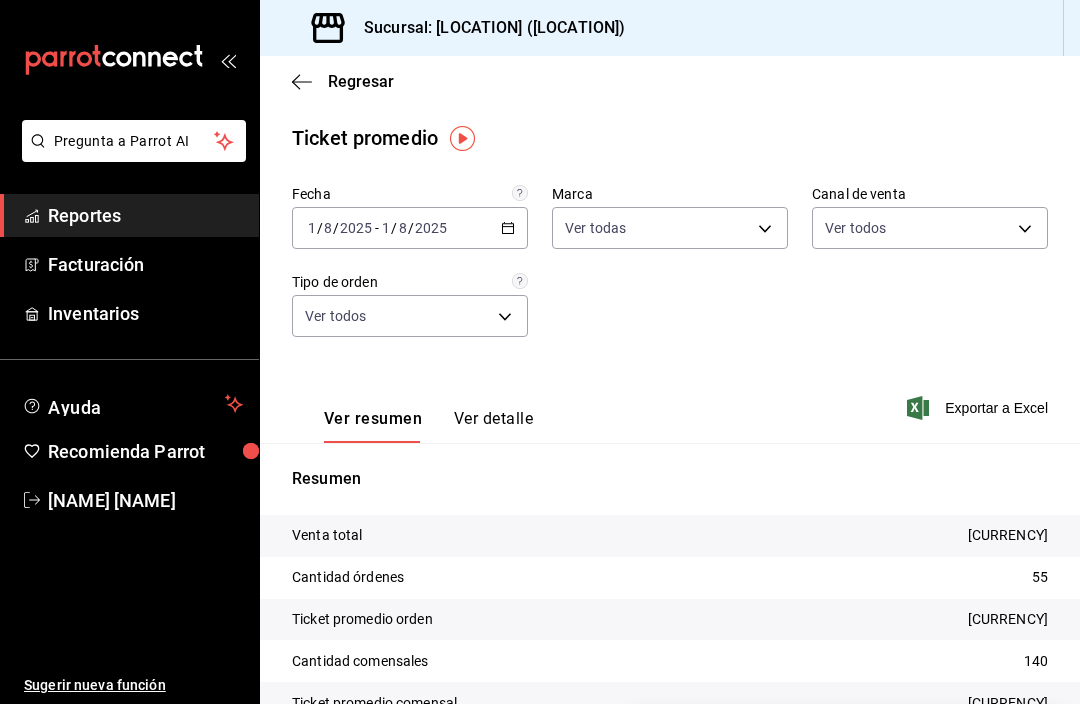 click on "2025-08-01 1 / 8 / 2025 - 2025-08-01 1 / 8 / 2025" at bounding box center (410, 228) 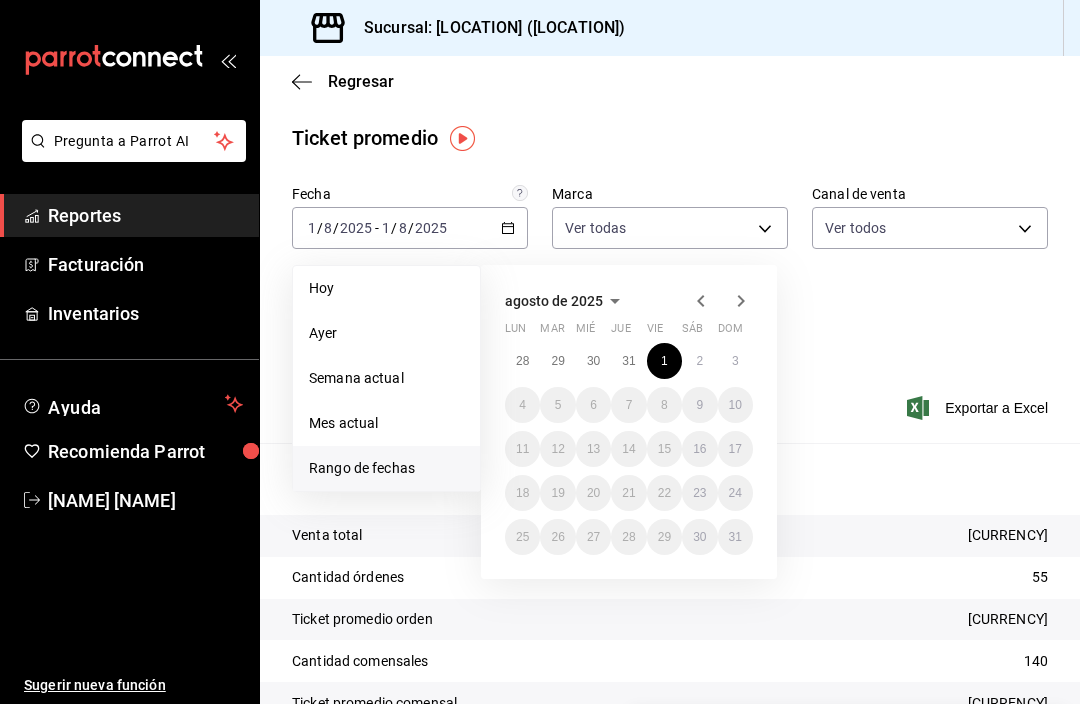 click on "1" at bounding box center [664, 361] 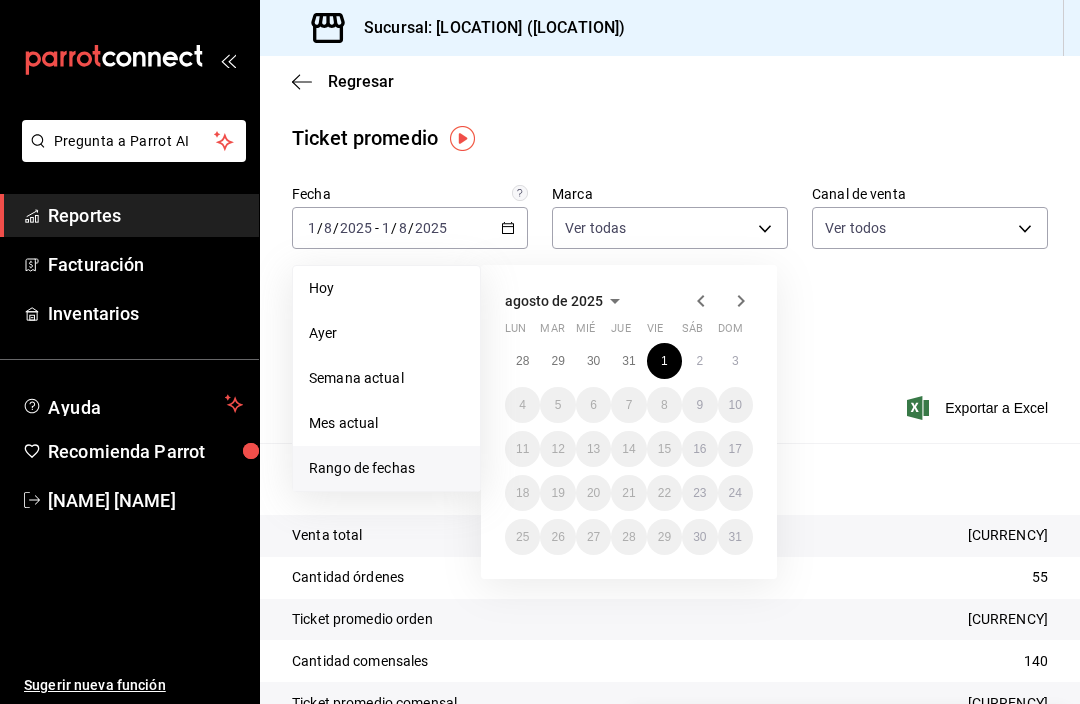 click on "2" at bounding box center [699, 361] 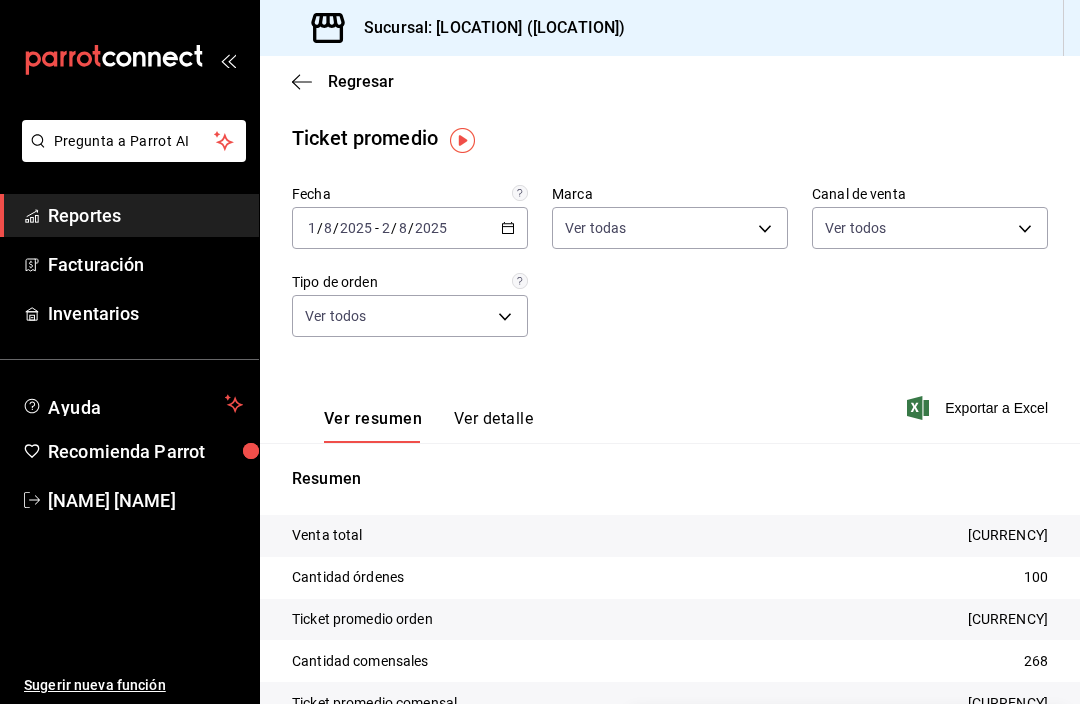 scroll, scrollTop: 0, scrollLeft: 0, axis: both 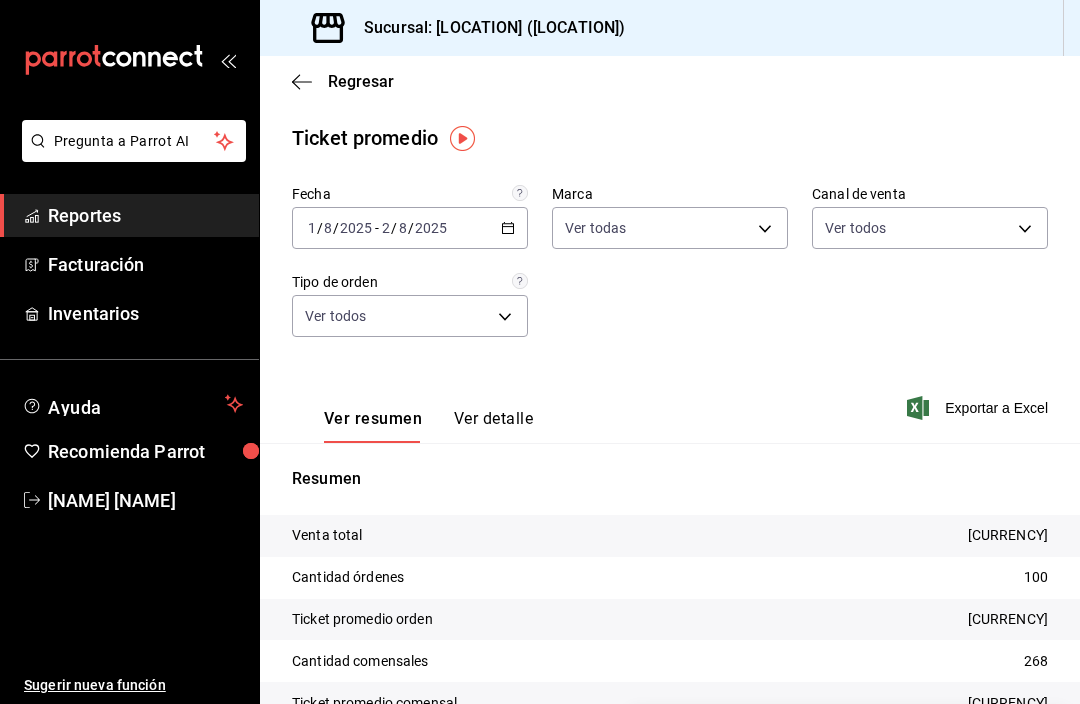 click on "2025-08-01 1 / 8 / 2025 - 2025-08-02 2 / 8 / 2025" at bounding box center (410, 228) 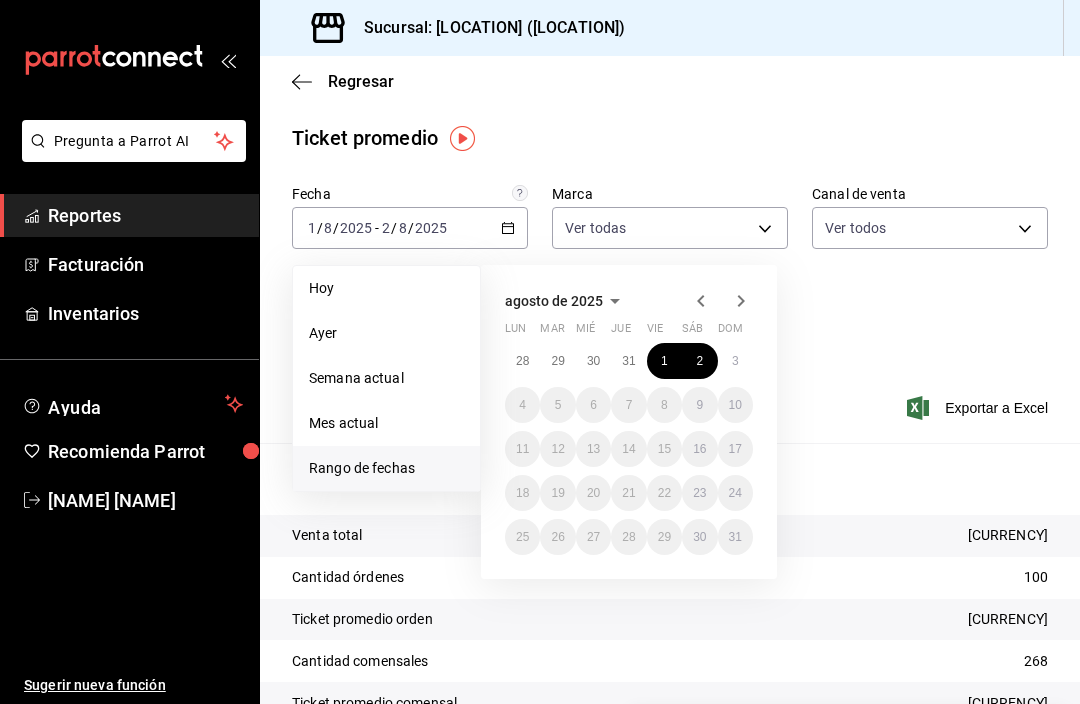 click 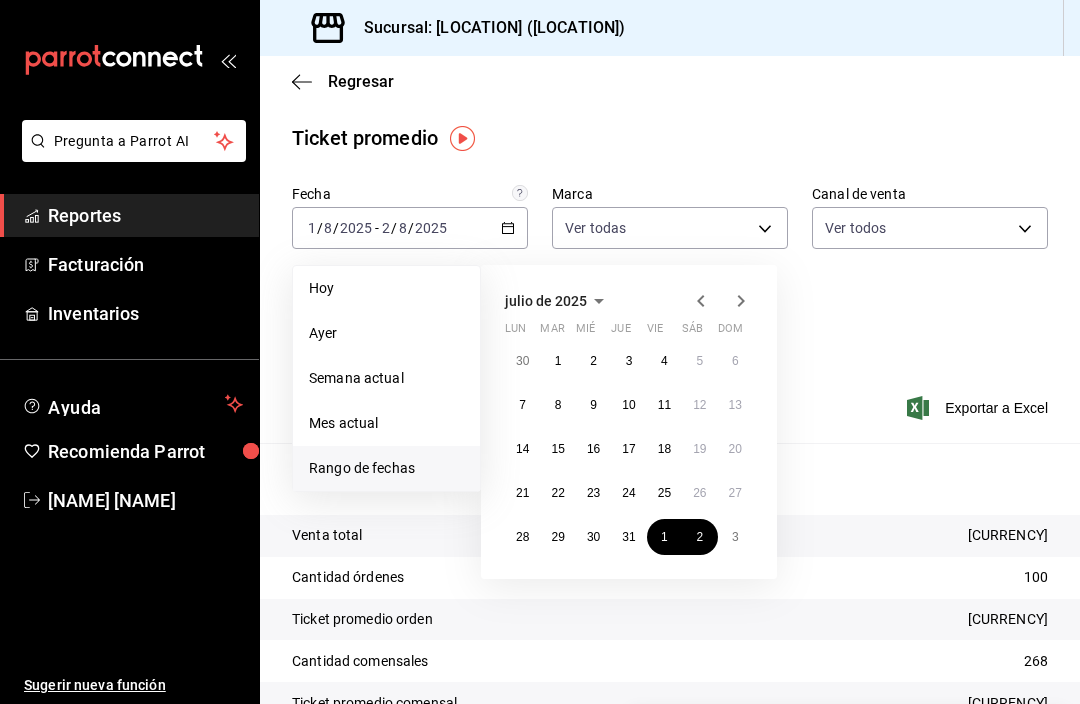 click on "1" at bounding box center (558, 361) 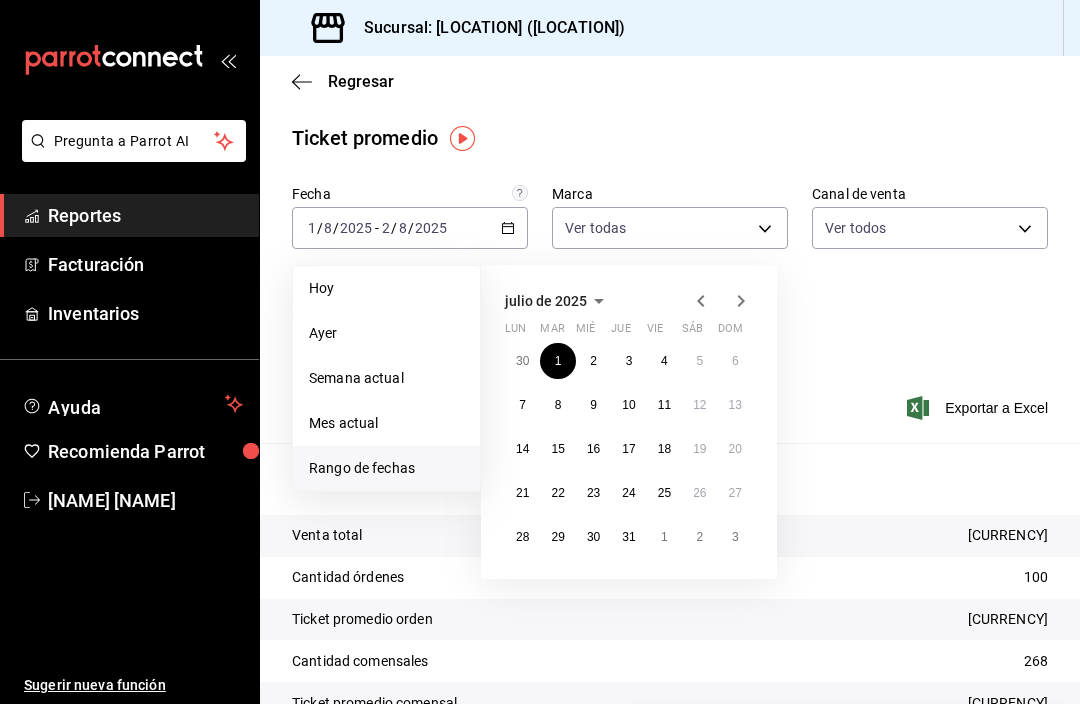 click on "31" at bounding box center (628, 537) 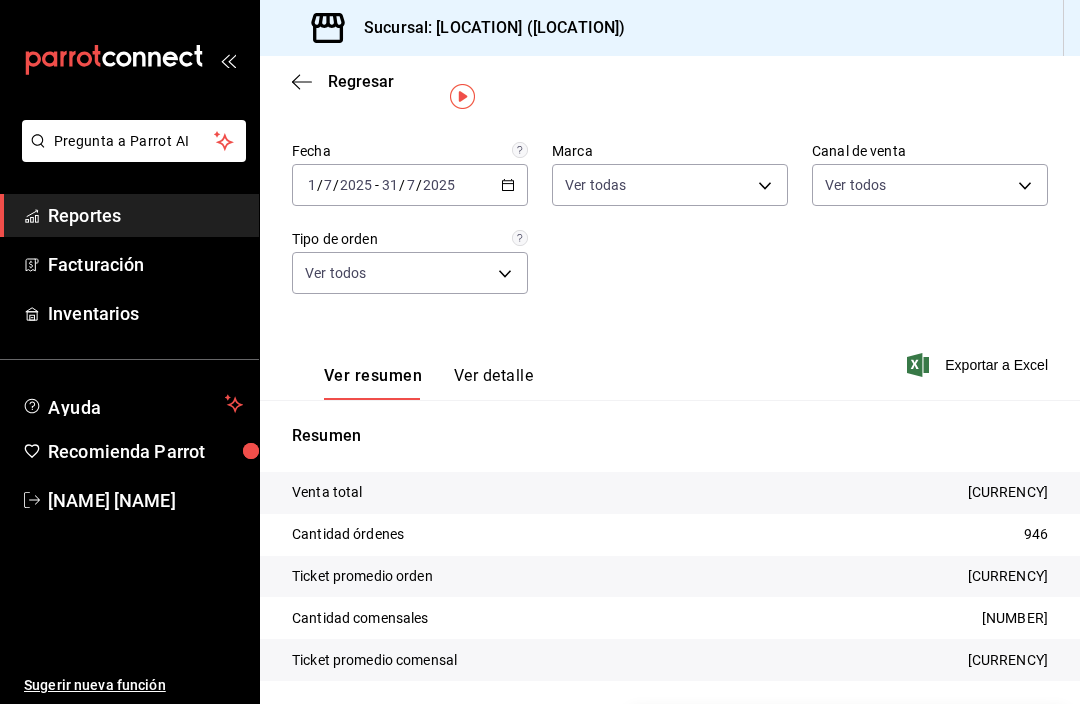 scroll, scrollTop: 42, scrollLeft: 0, axis: vertical 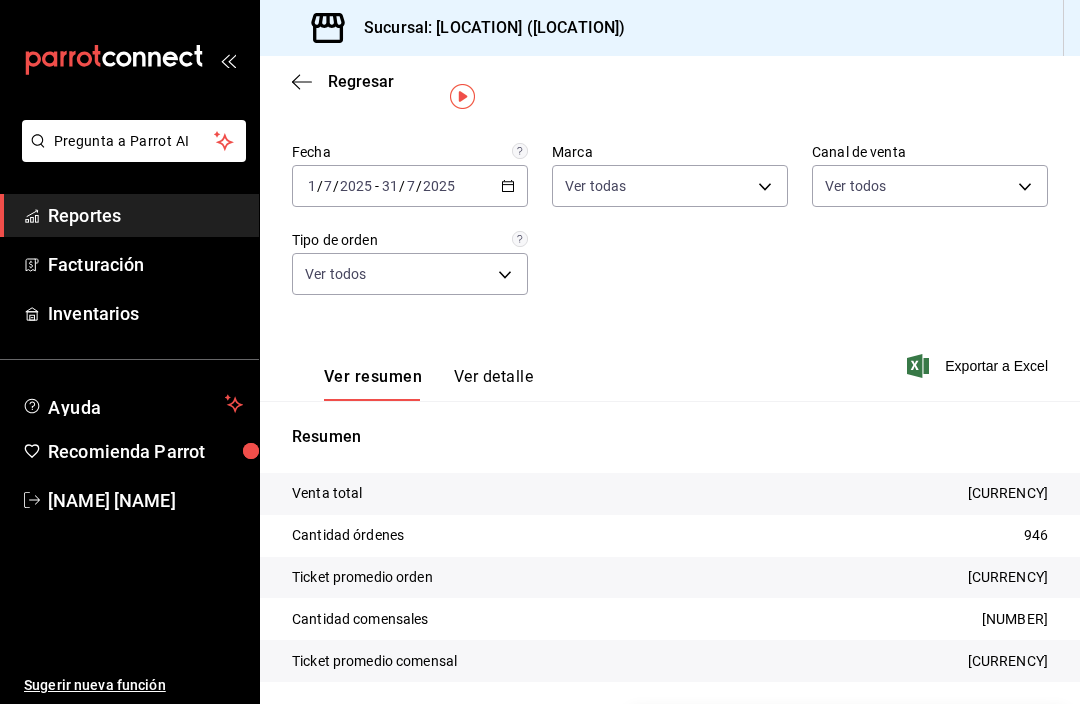 click on "2025-07-01 1 / 7 / 2025 - 2025-07-31 31 / 7 / 2025" at bounding box center [410, 186] 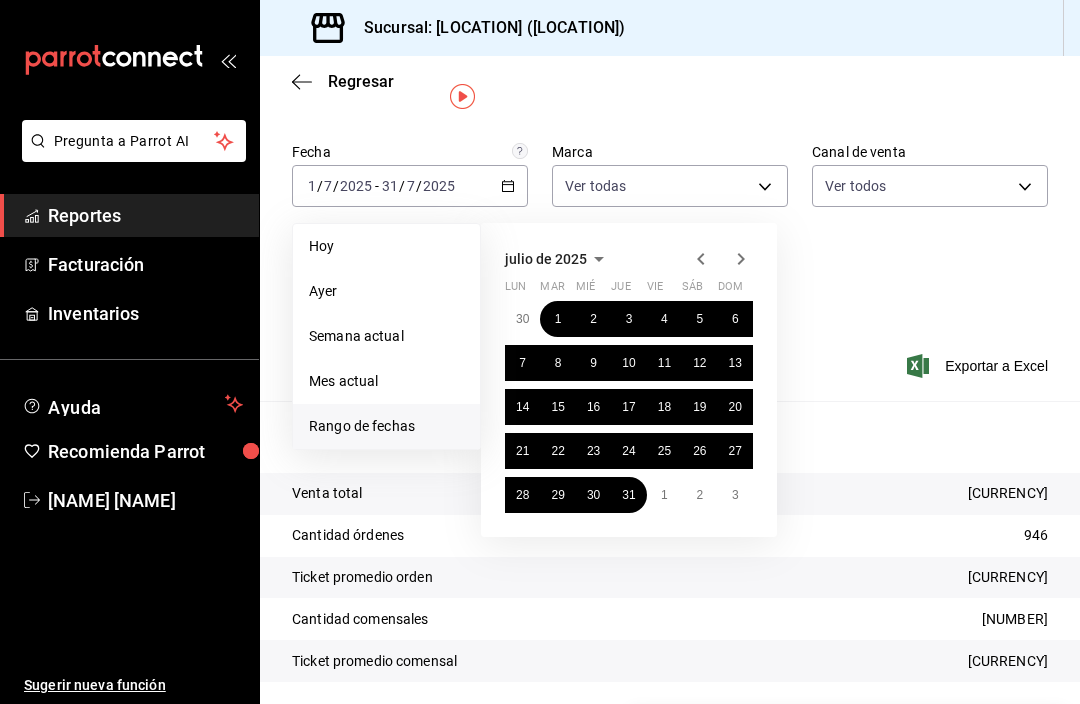 click 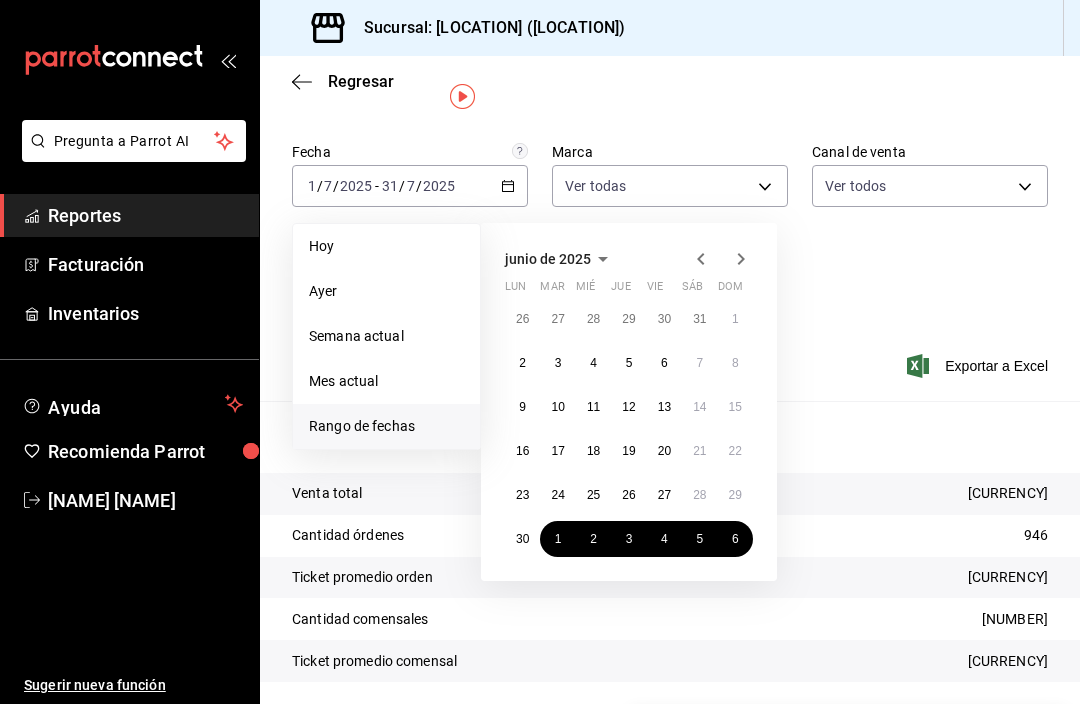 click on "1" at bounding box center [735, 319] 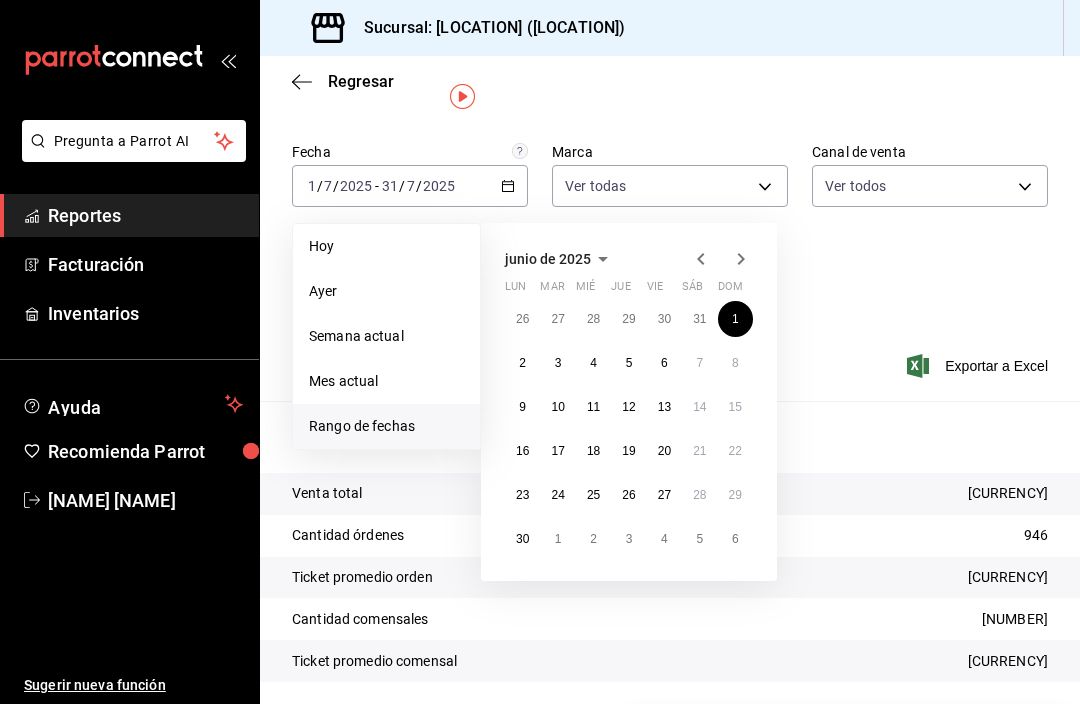 click on "30" at bounding box center [522, 539] 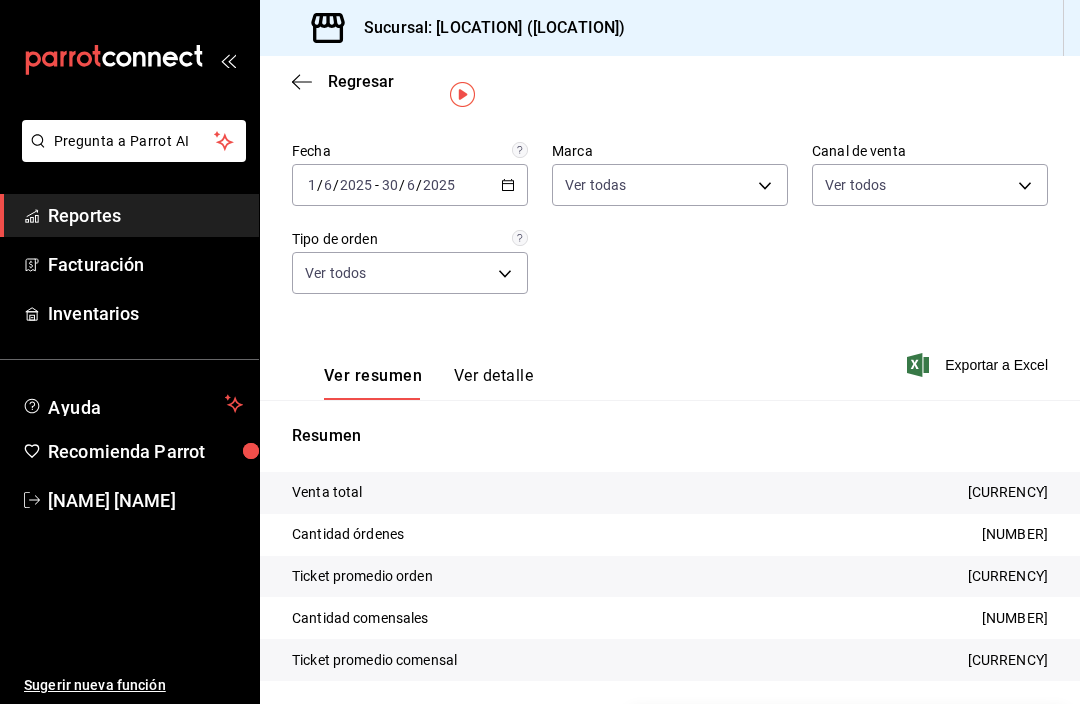 scroll, scrollTop: 42, scrollLeft: 0, axis: vertical 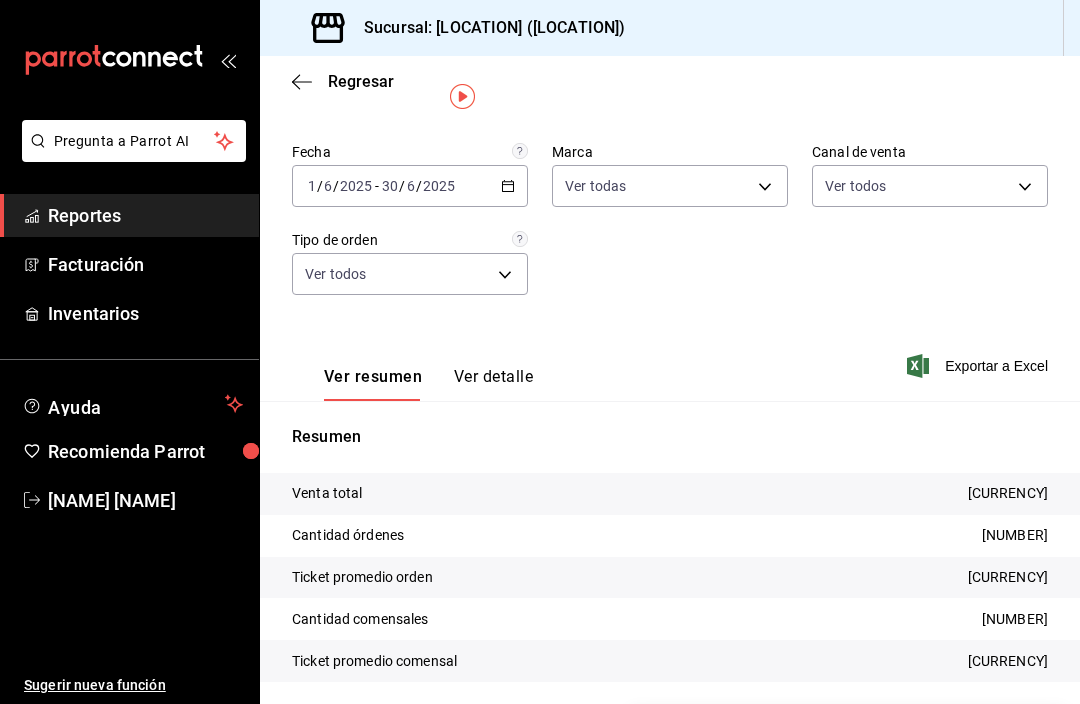 click 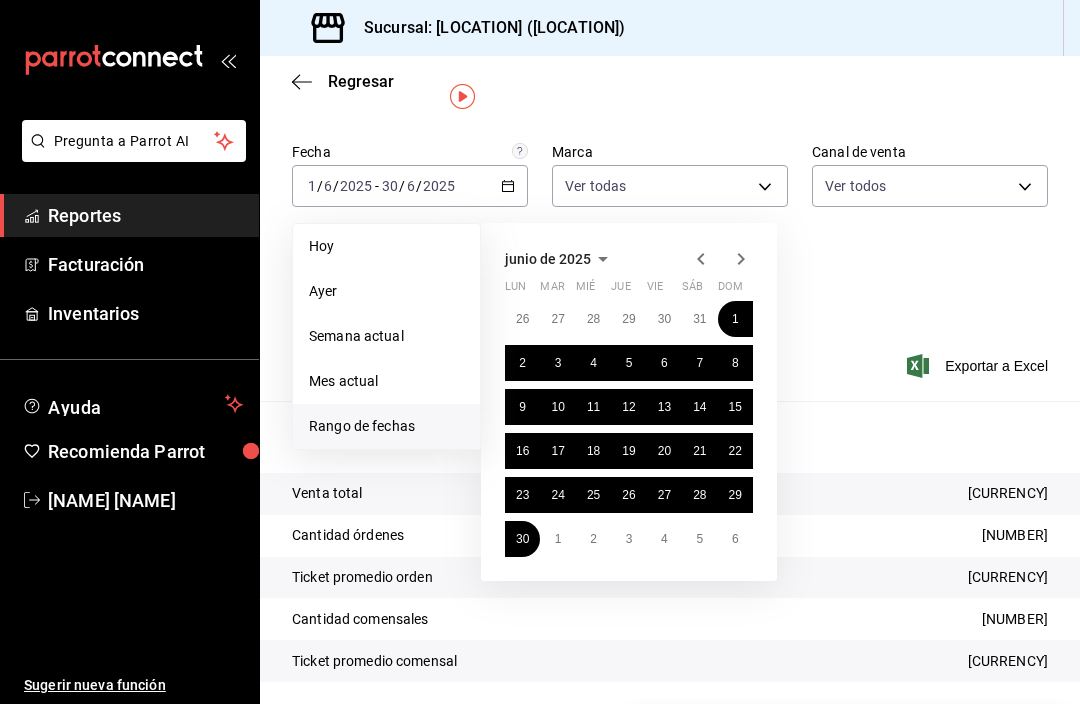 click 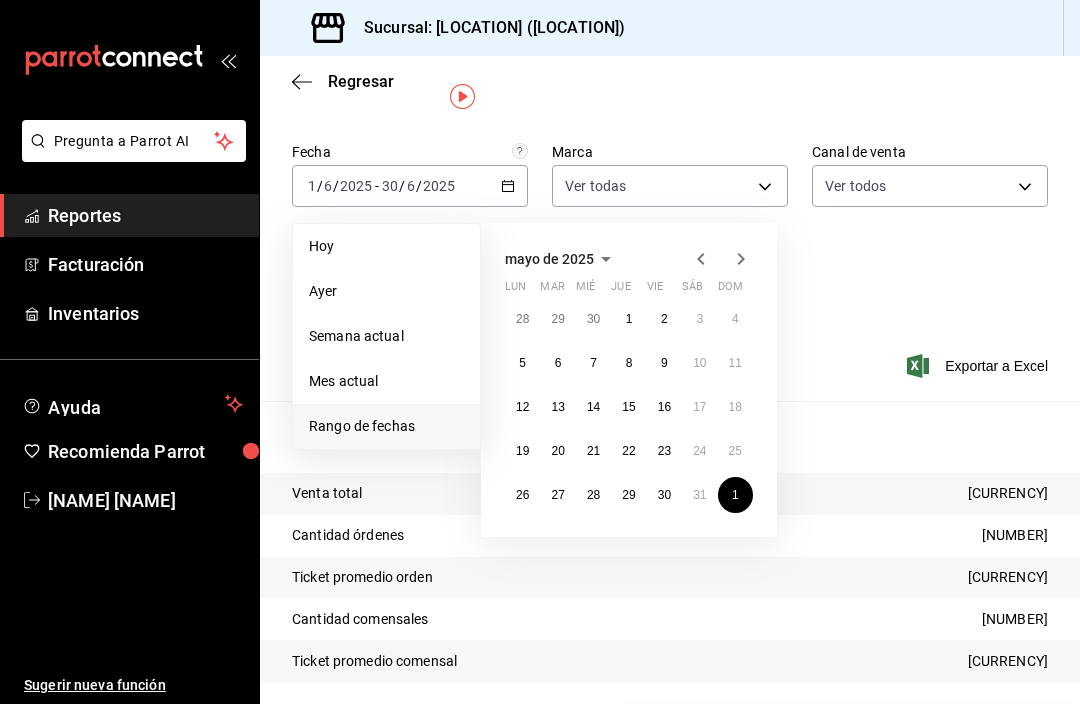 click on "1" at bounding box center (629, 319) 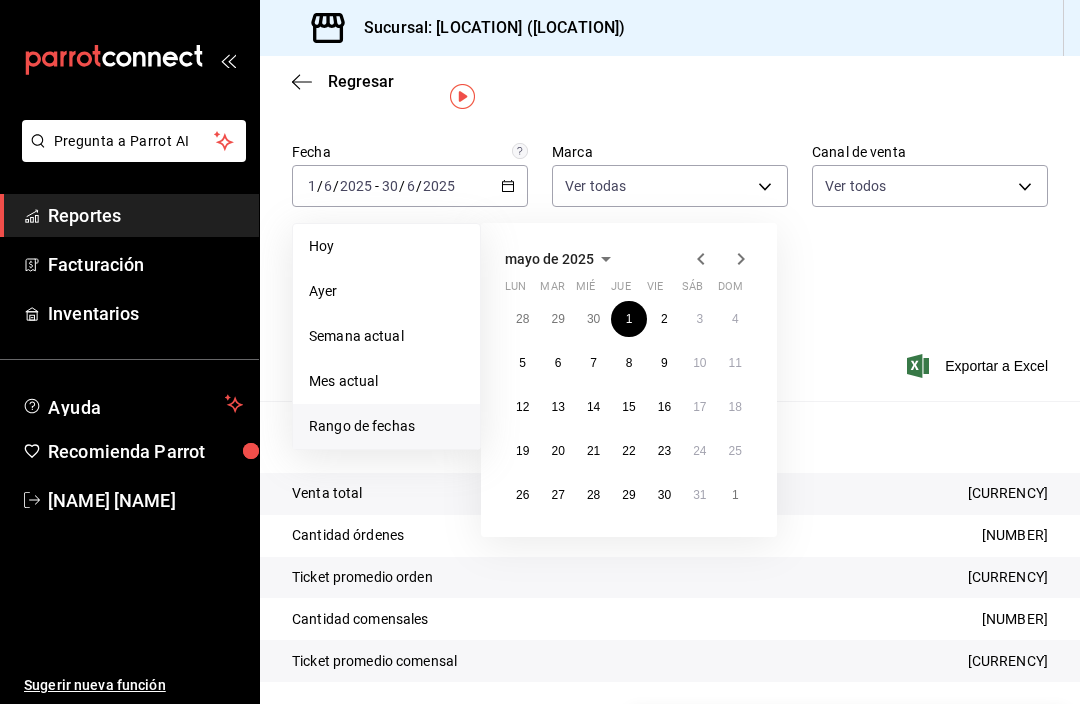 click on "30" at bounding box center [664, 495] 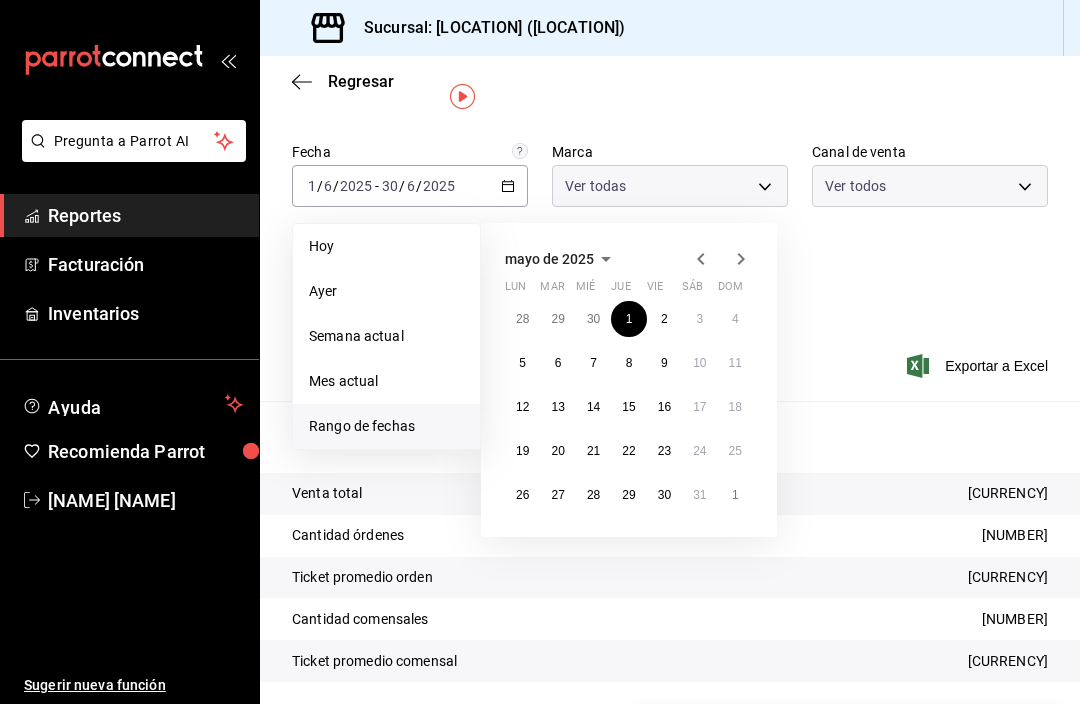 scroll, scrollTop: 27, scrollLeft: 0, axis: vertical 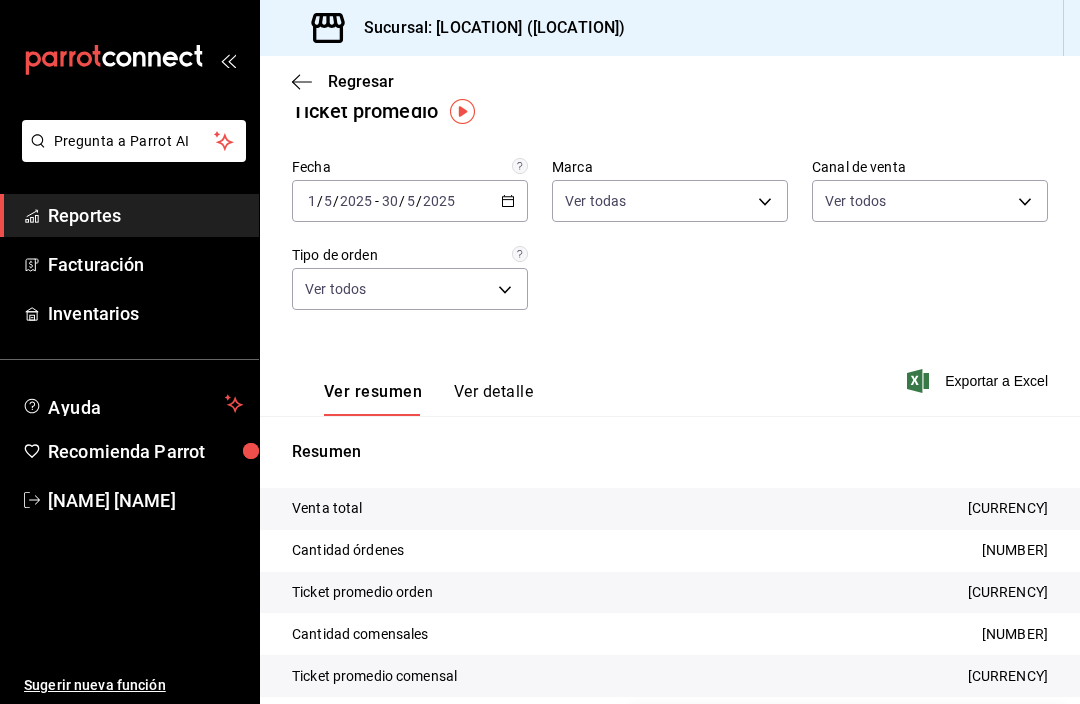 click on "[DATE] [DATE] - [DATE] [DATE]" at bounding box center [410, 201] 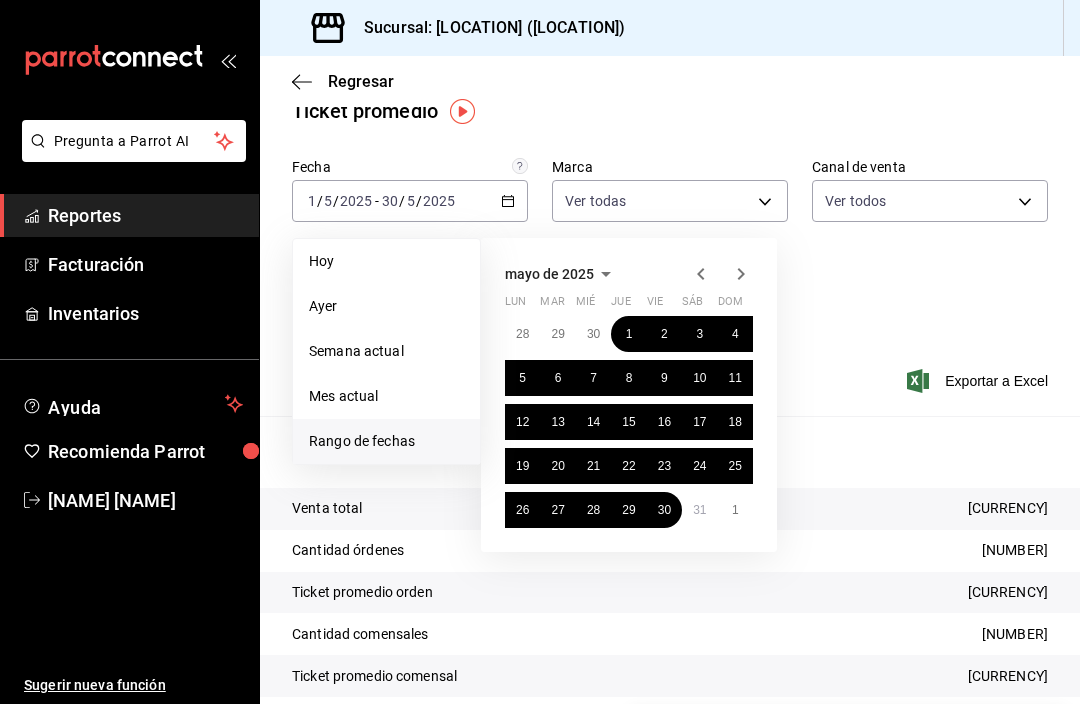 click on "1" at bounding box center [628, 334] 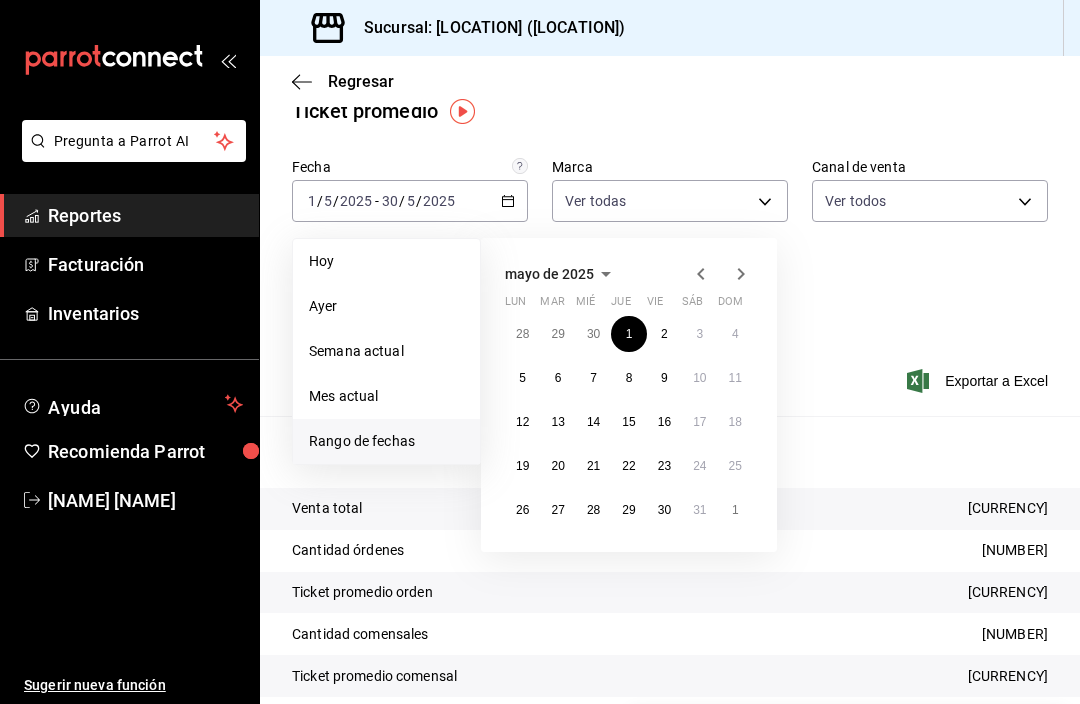 click on "31" at bounding box center [699, 510] 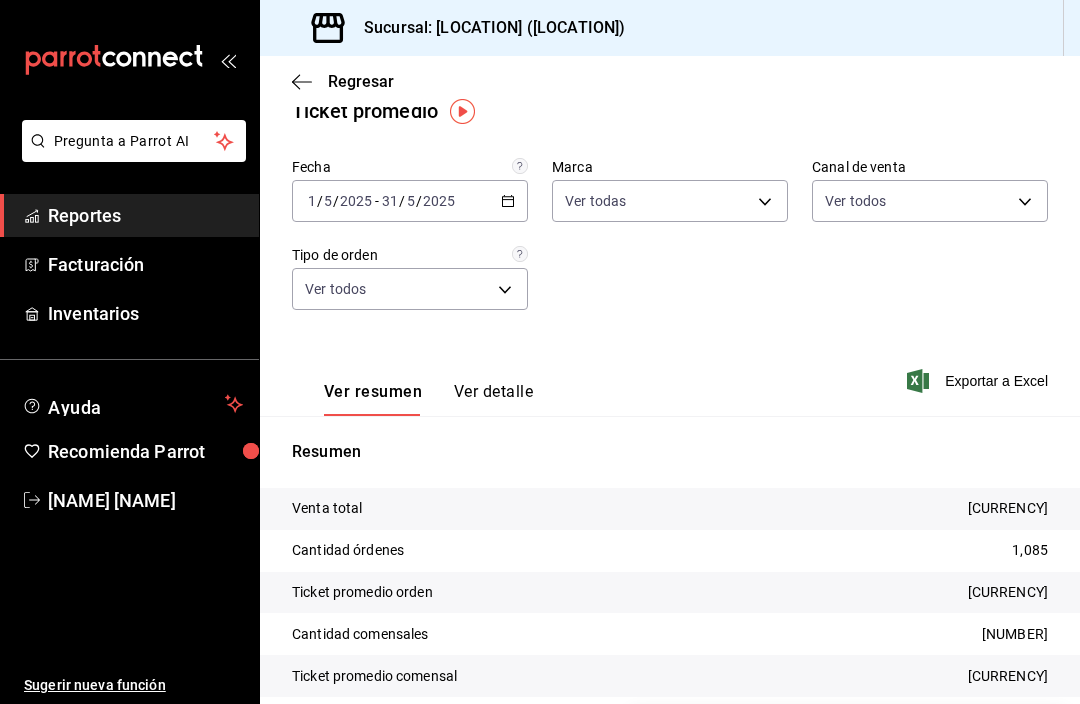 click 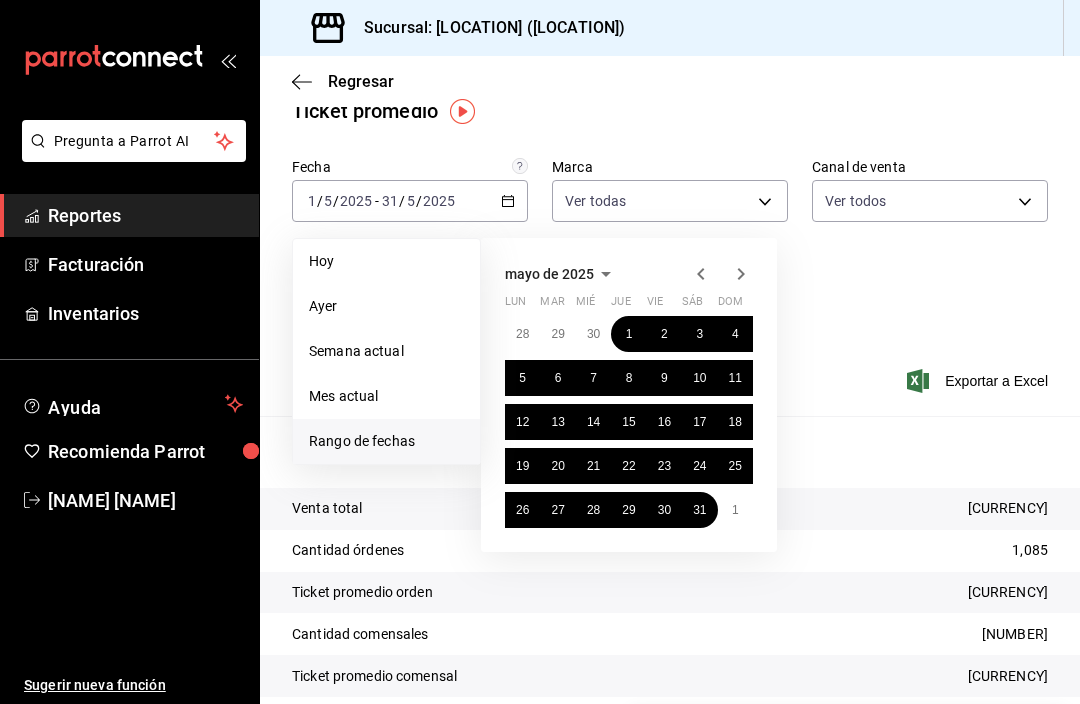 click 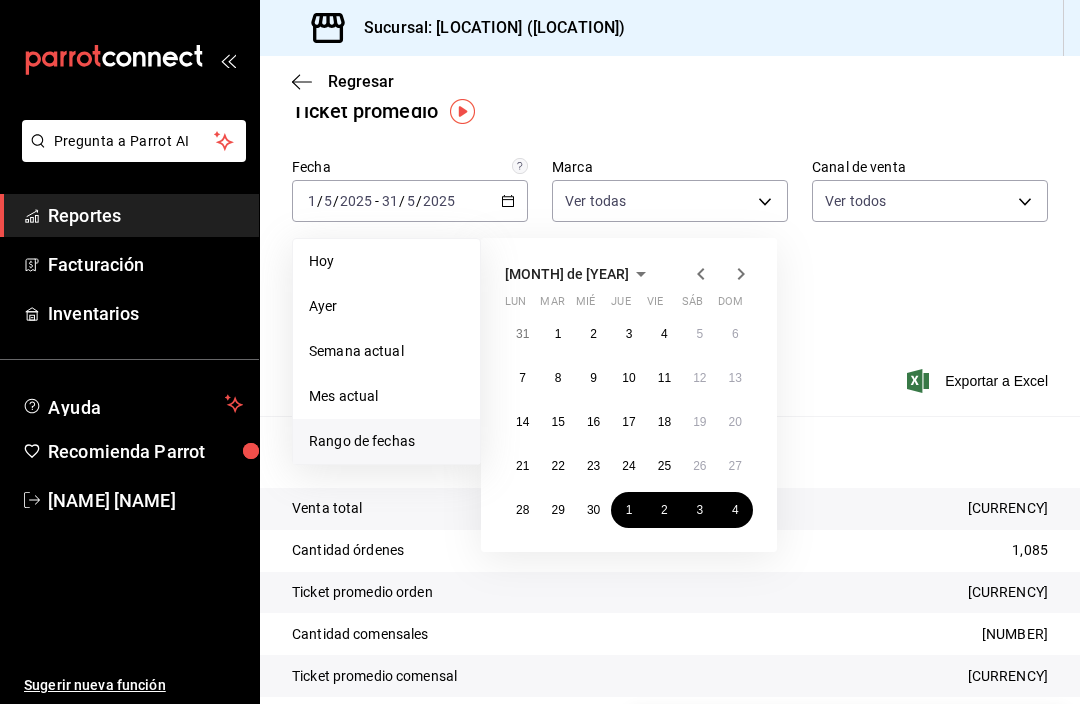 click on "1" at bounding box center [557, 334] 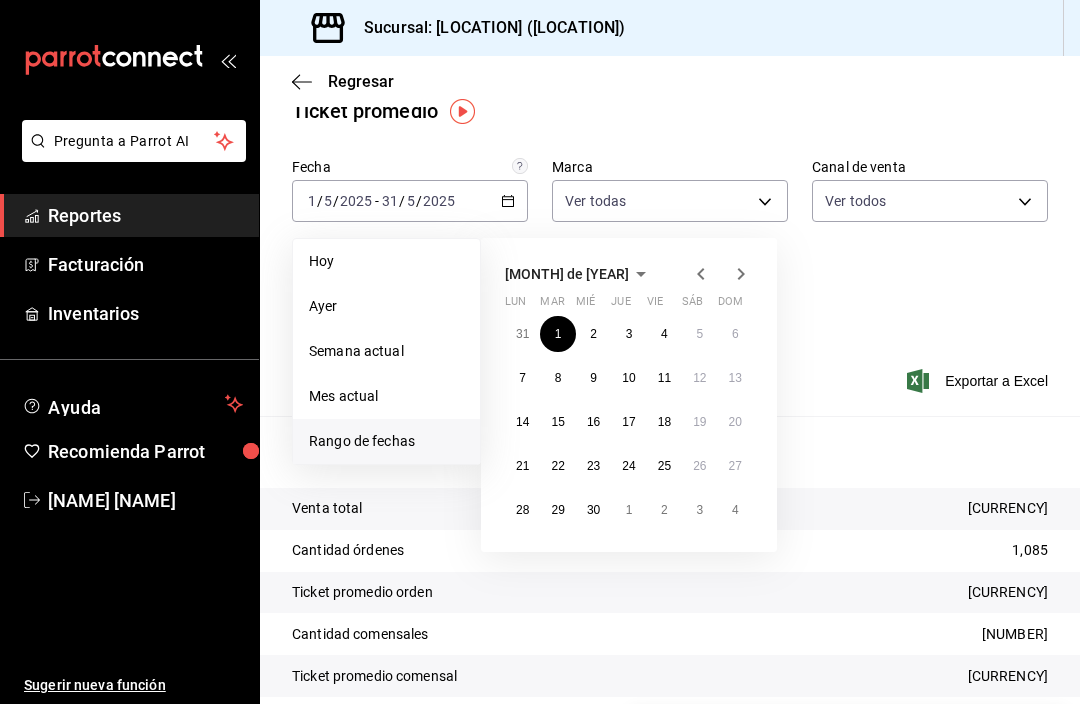 click on "30" at bounding box center (593, 510) 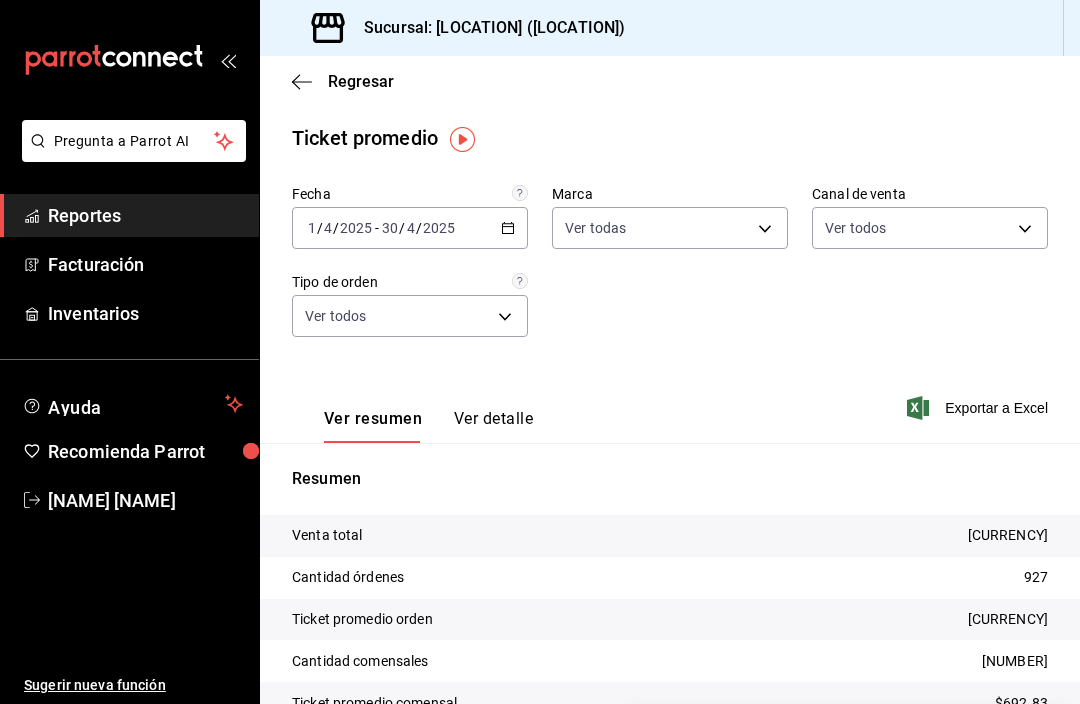scroll, scrollTop: 0, scrollLeft: 0, axis: both 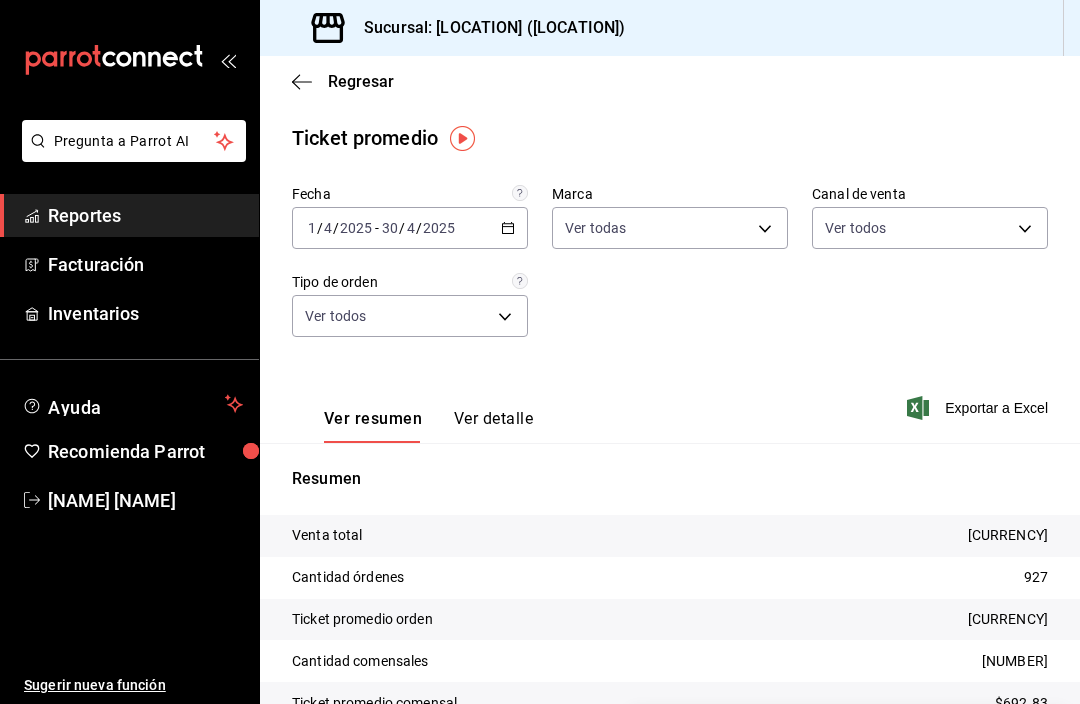 click on "2025-04-01 1 / 4 / 2025 - 2025-04-30 30 / 4 / 2025" at bounding box center (410, 228) 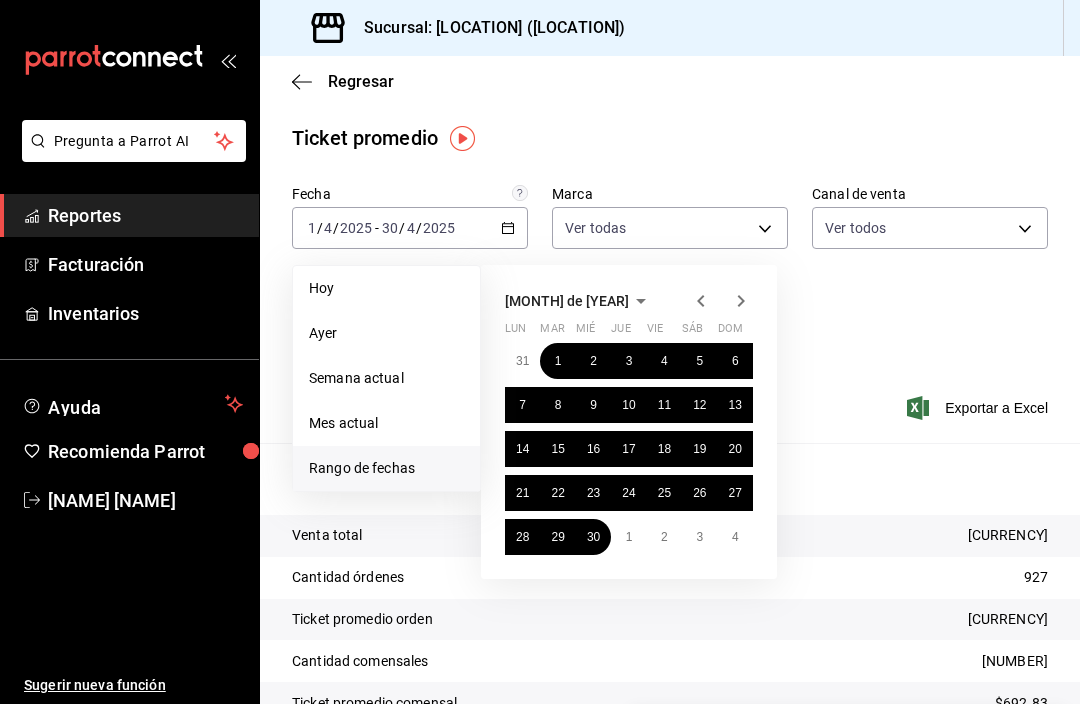 click 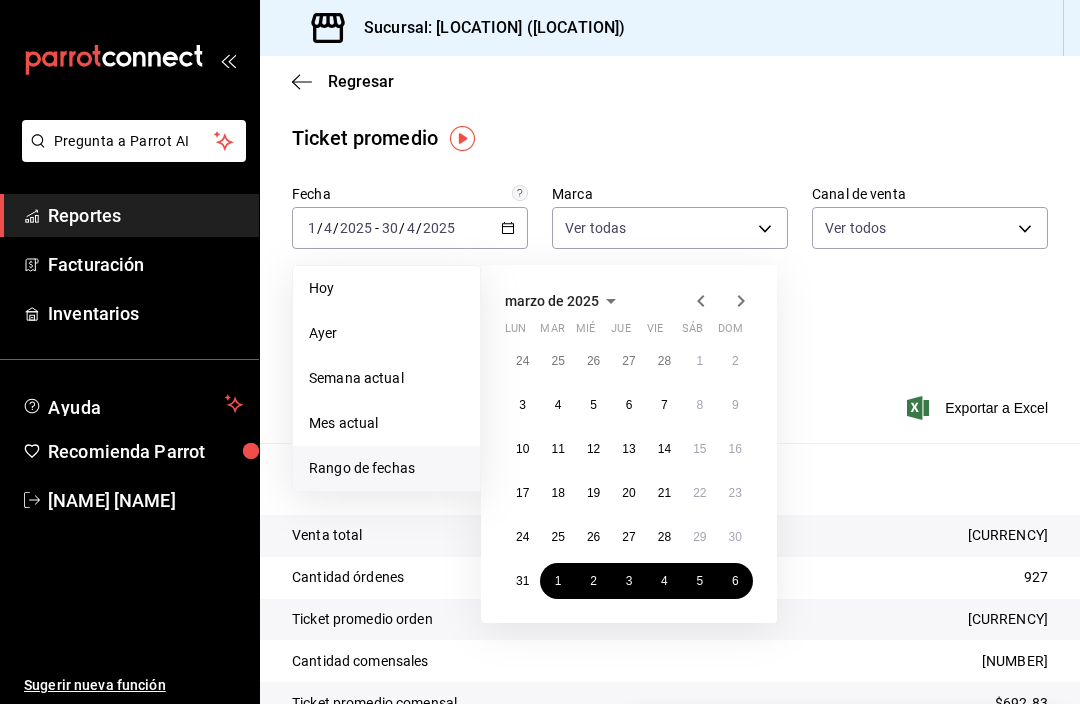 click on "1" at bounding box center (699, 361) 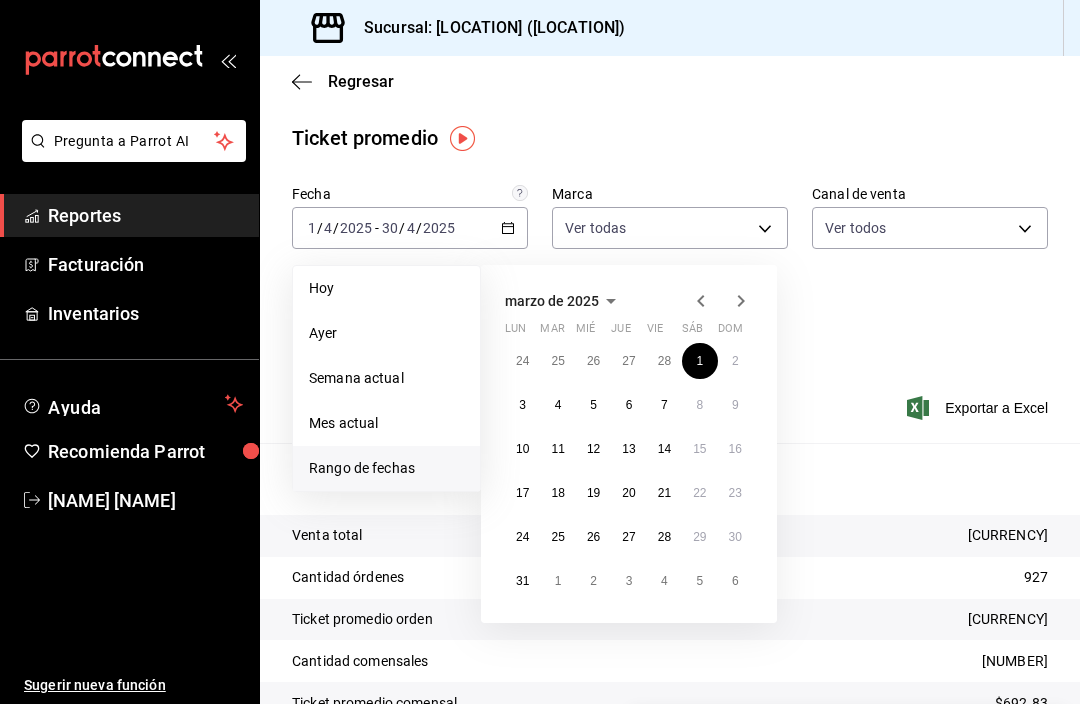 click on "31" at bounding box center (522, 581) 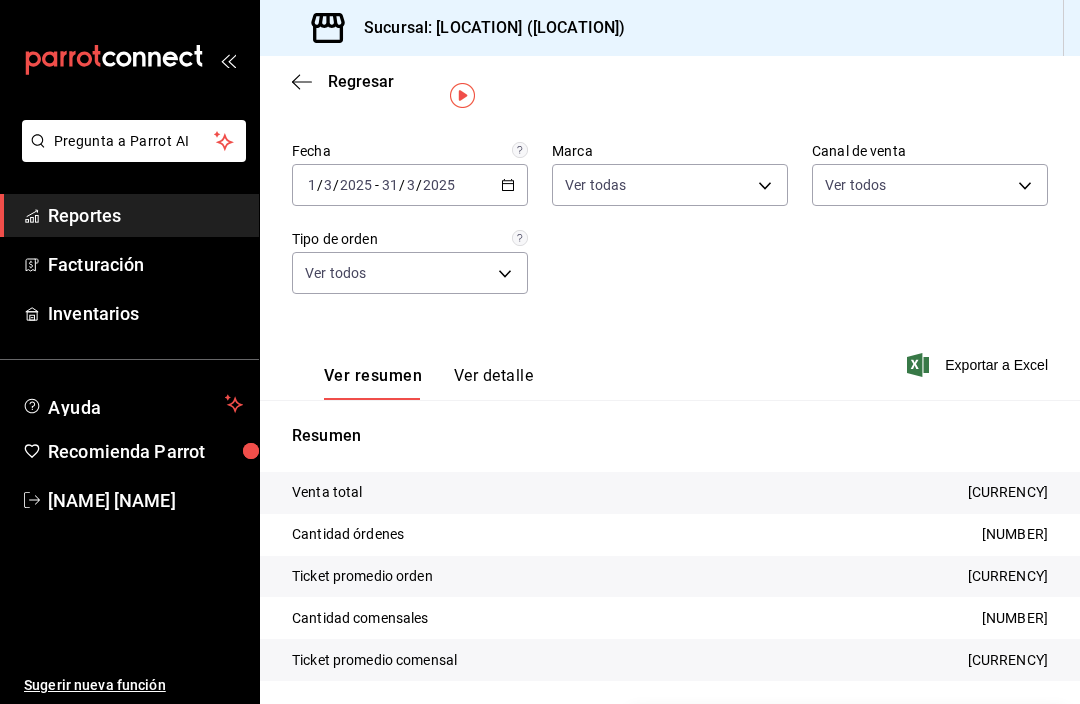 scroll, scrollTop: 42, scrollLeft: 0, axis: vertical 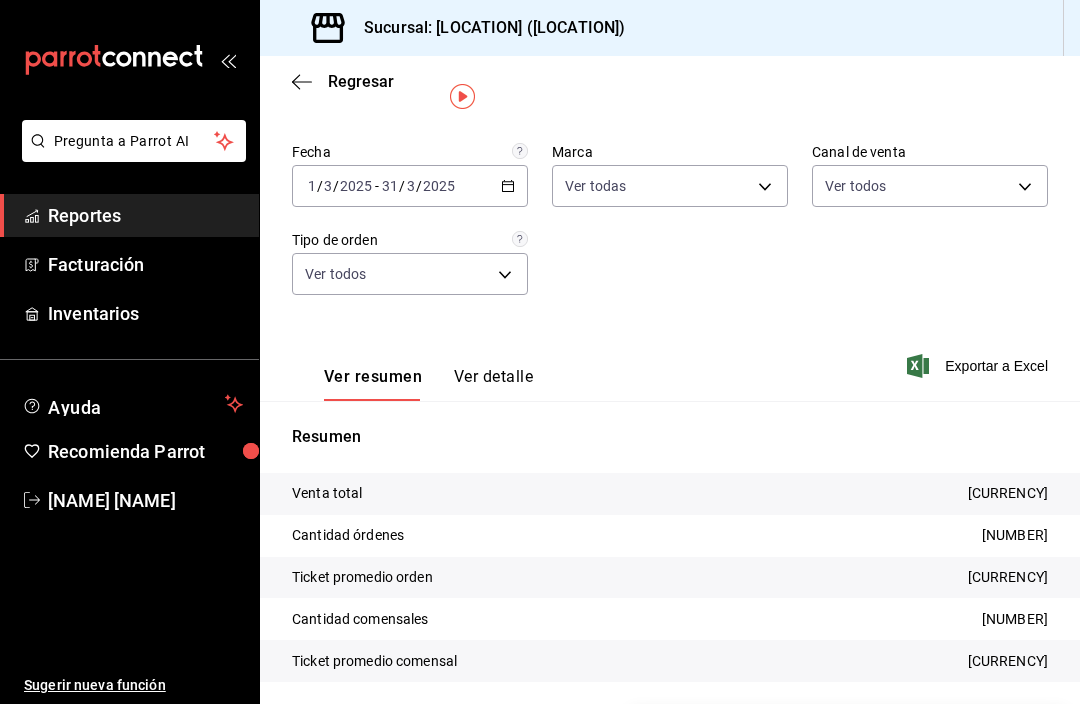 click on "[DATE] [DATE] - [DATE] [DATE]" at bounding box center [410, 186] 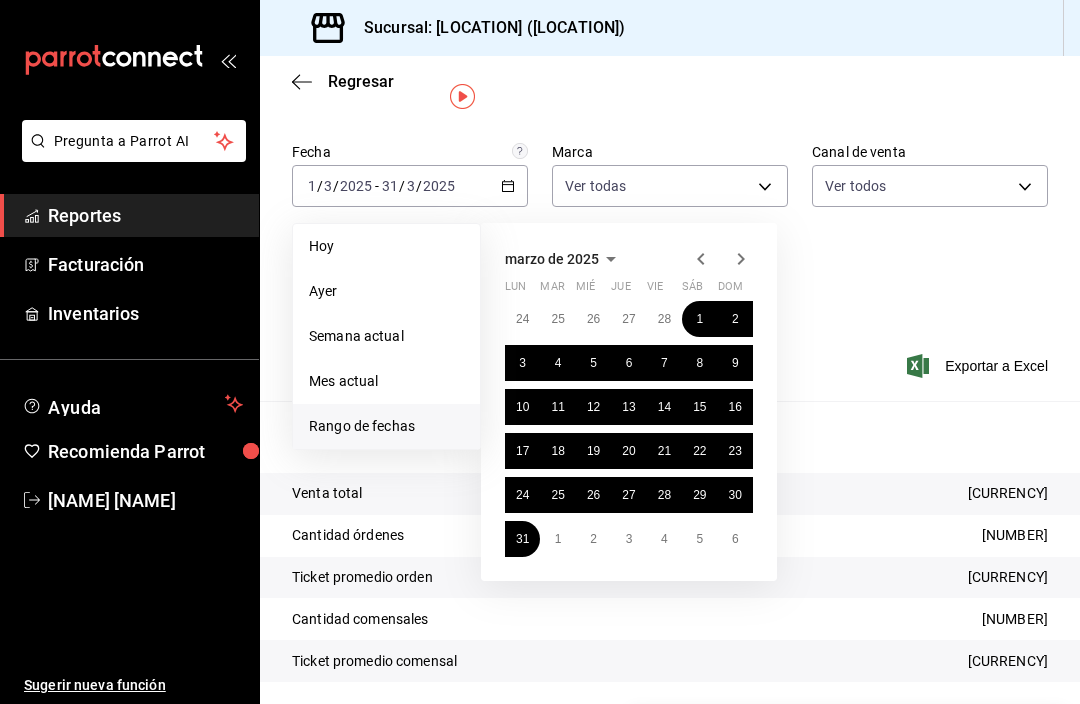 click 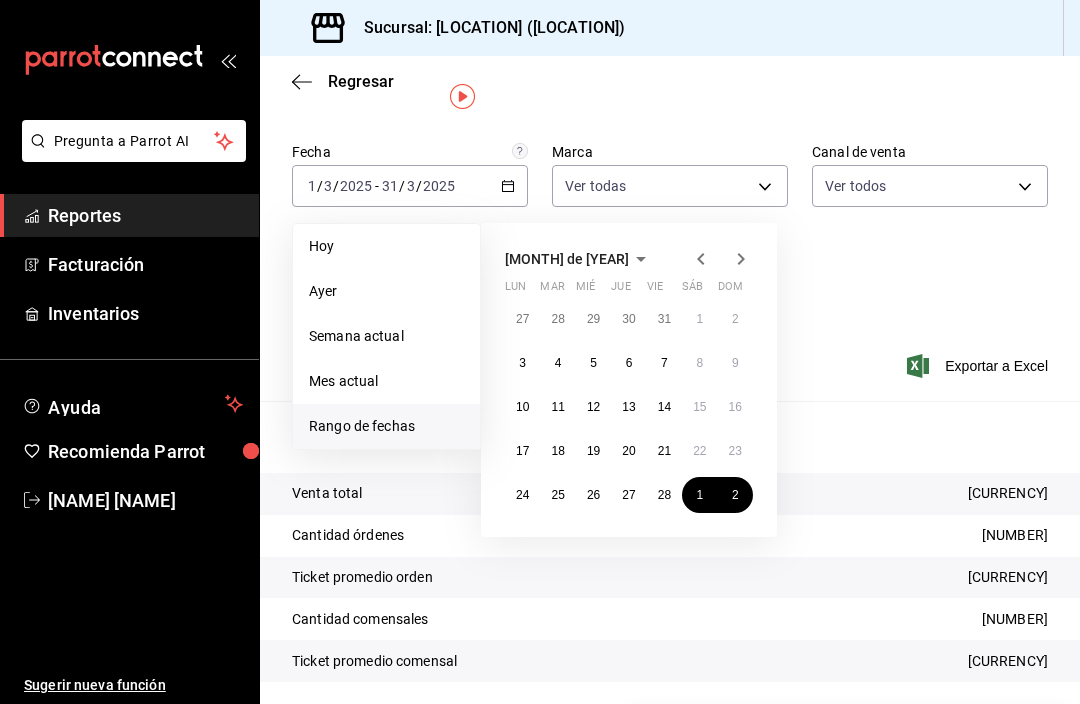 click on "1" at bounding box center [699, 319] 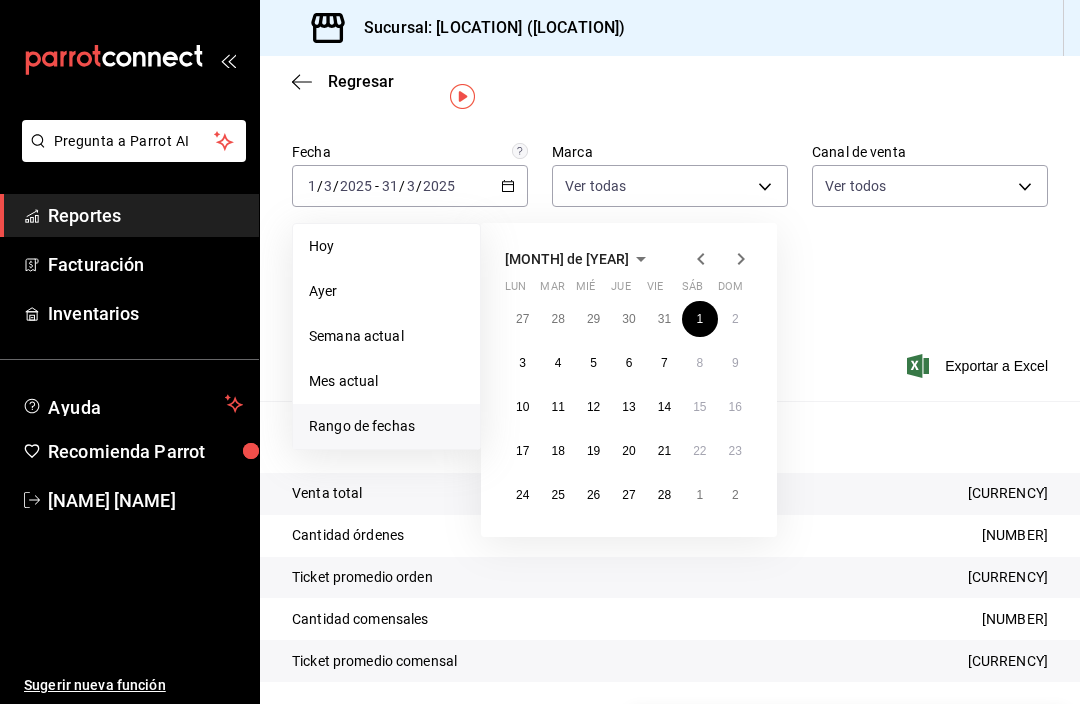 click on "28" at bounding box center [664, 495] 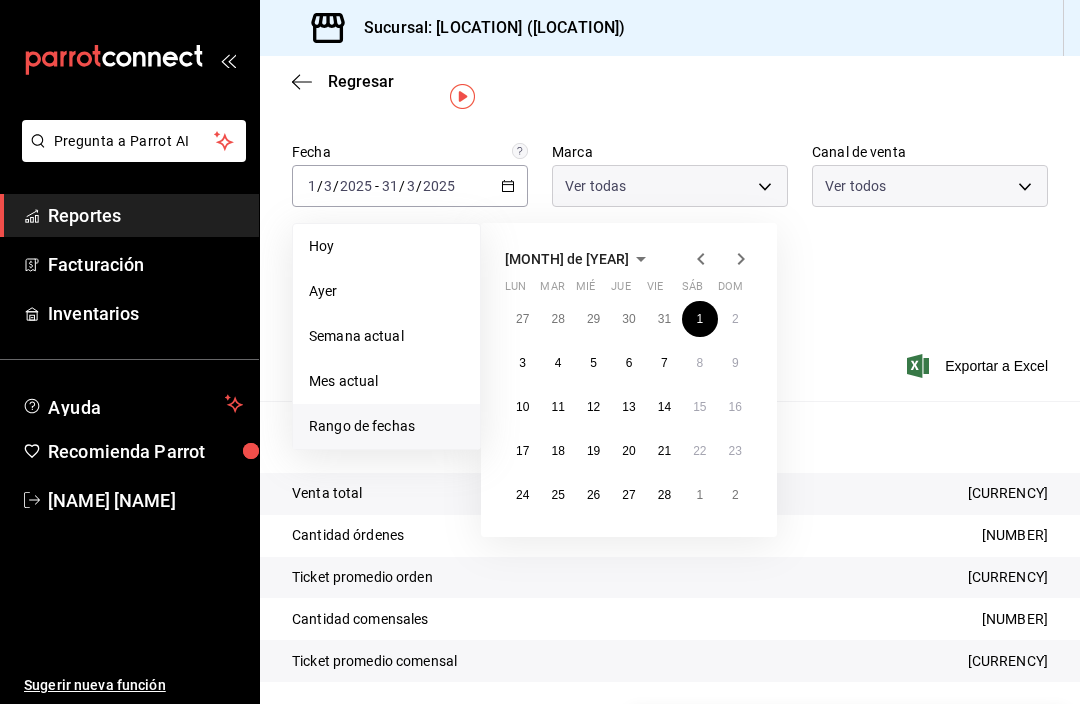 scroll, scrollTop: 27, scrollLeft: 0, axis: vertical 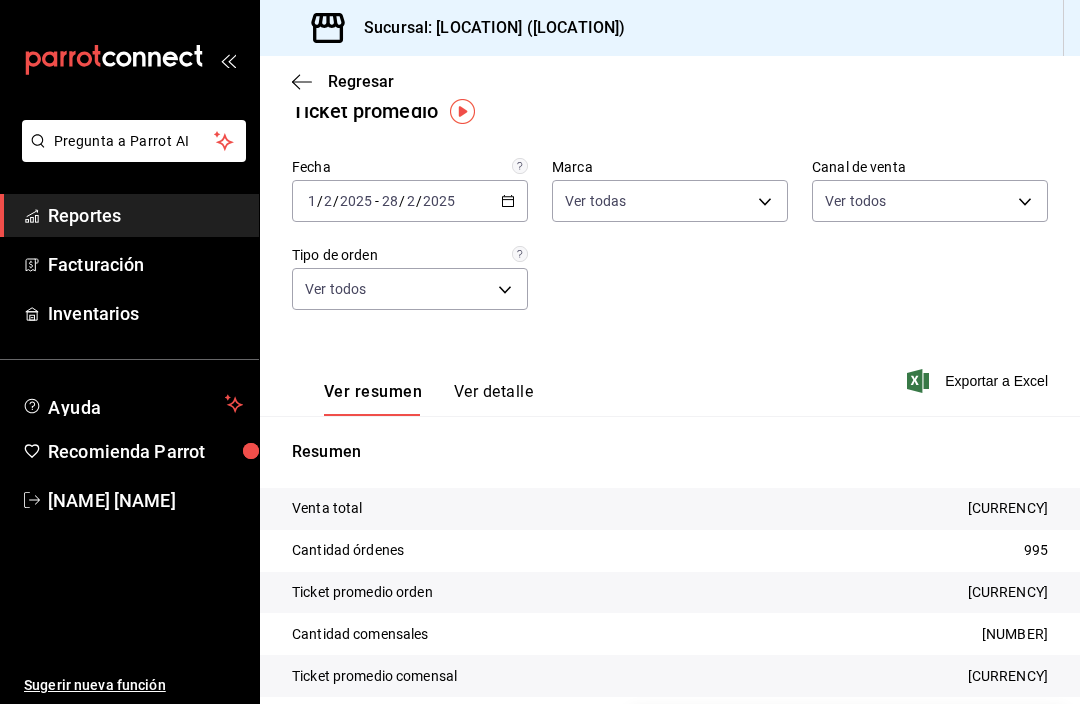 click on "[DATE] [DATE] - [DATE] [DATE]" at bounding box center (410, 201) 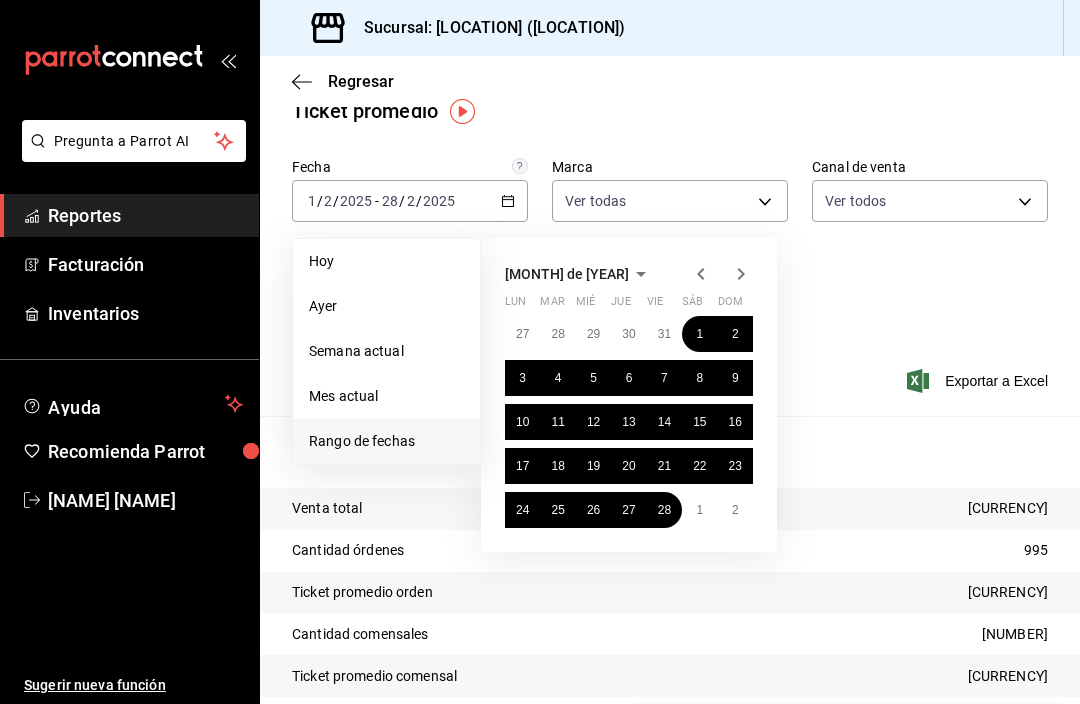 click 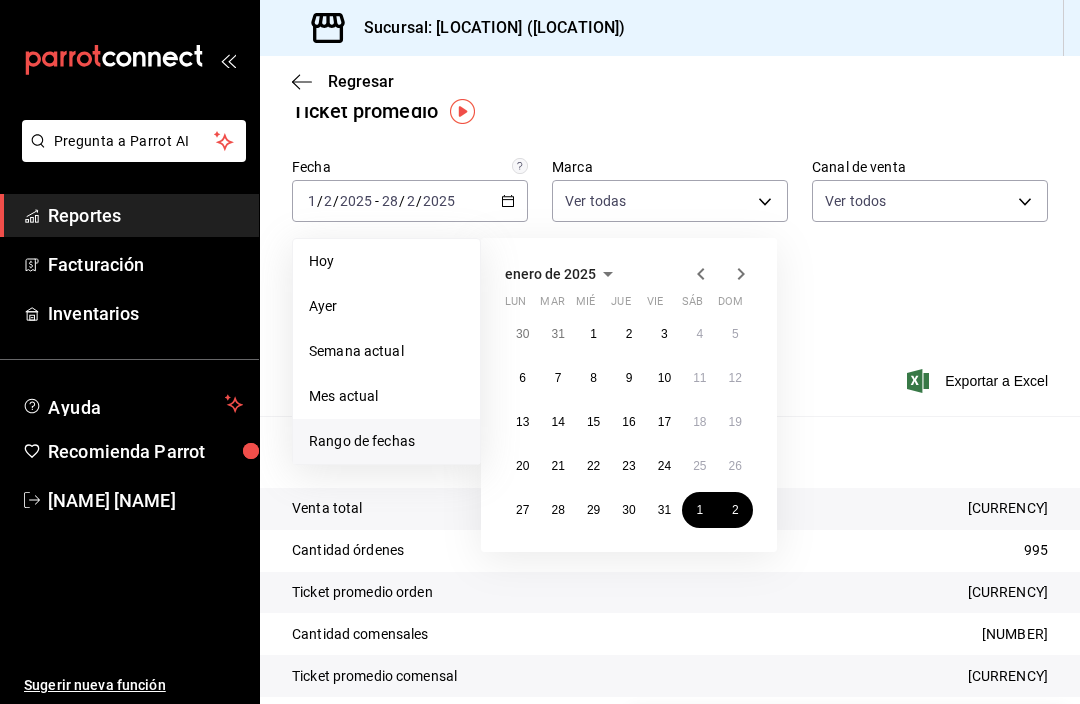 click on "1" at bounding box center [593, 334] 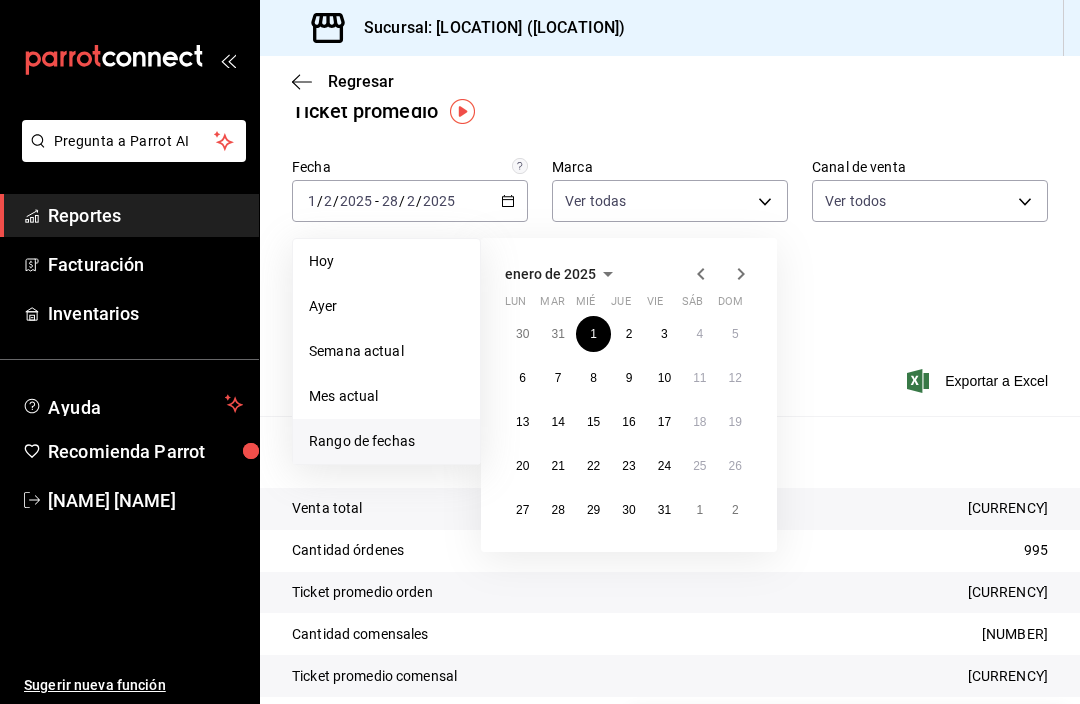 click on "31" at bounding box center [664, 510] 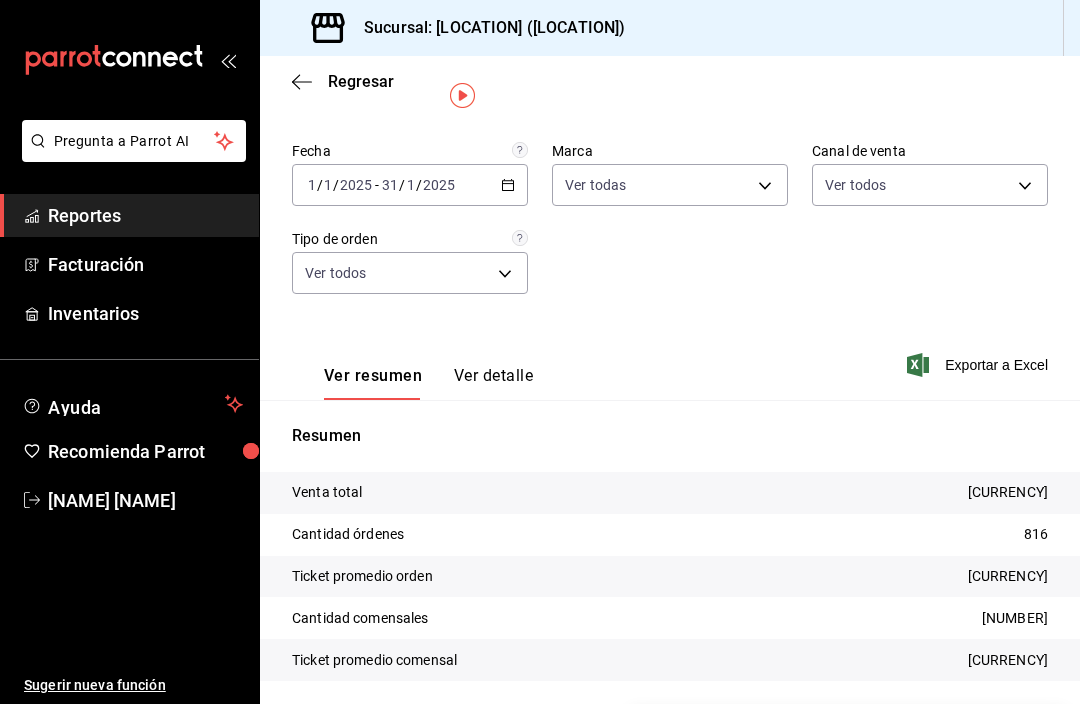 scroll, scrollTop: 42, scrollLeft: 0, axis: vertical 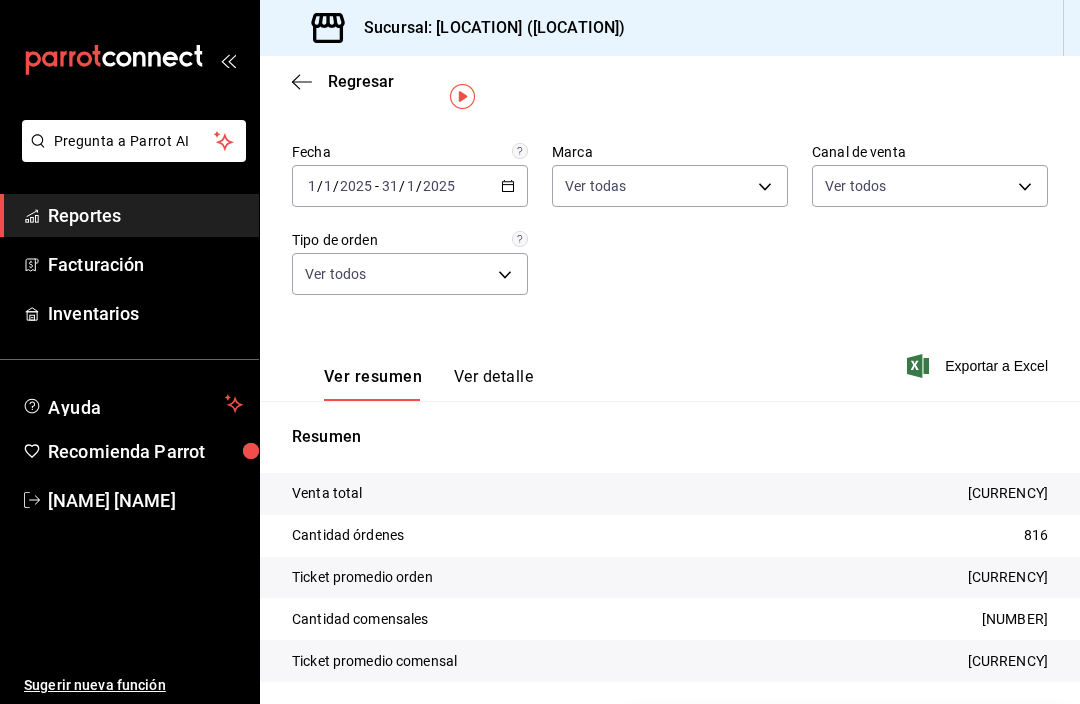 click on "[DATE] [DATE] - [DATE] [DATE]" at bounding box center (410, 186) 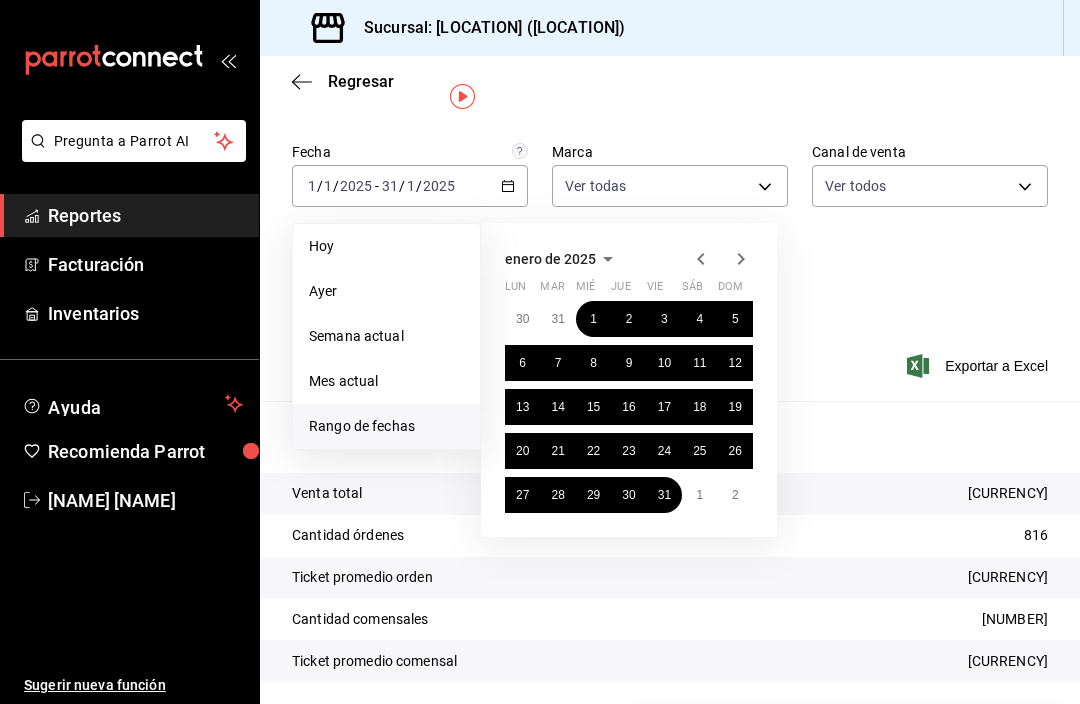 click 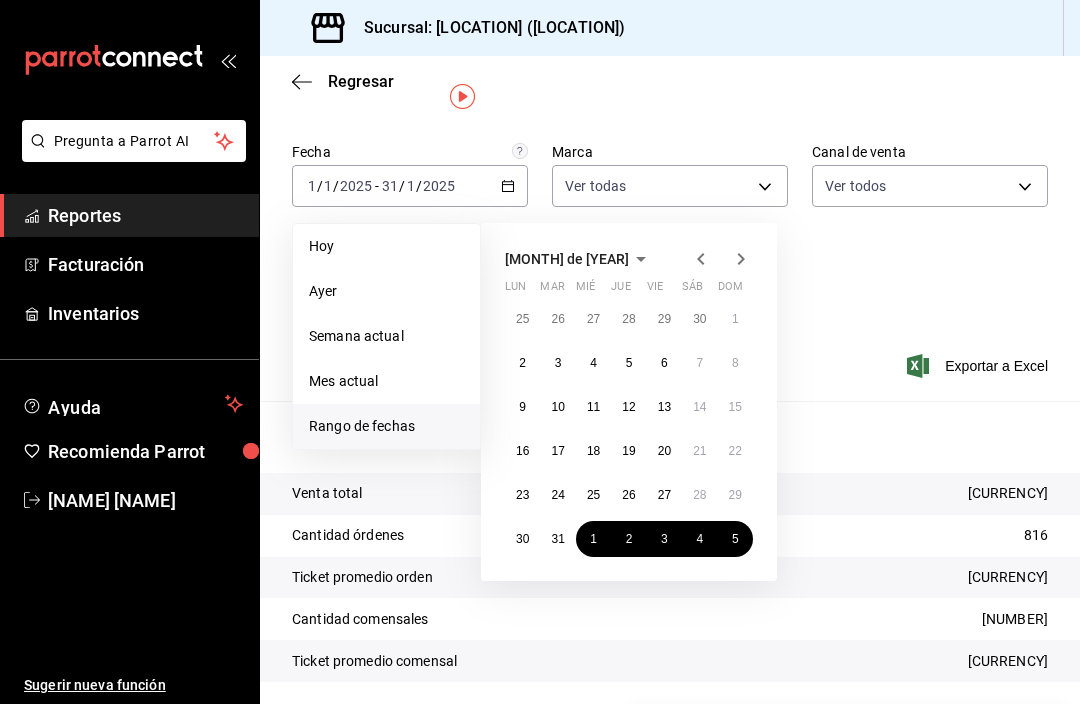 click on "1" at bounding box center (735, 319) 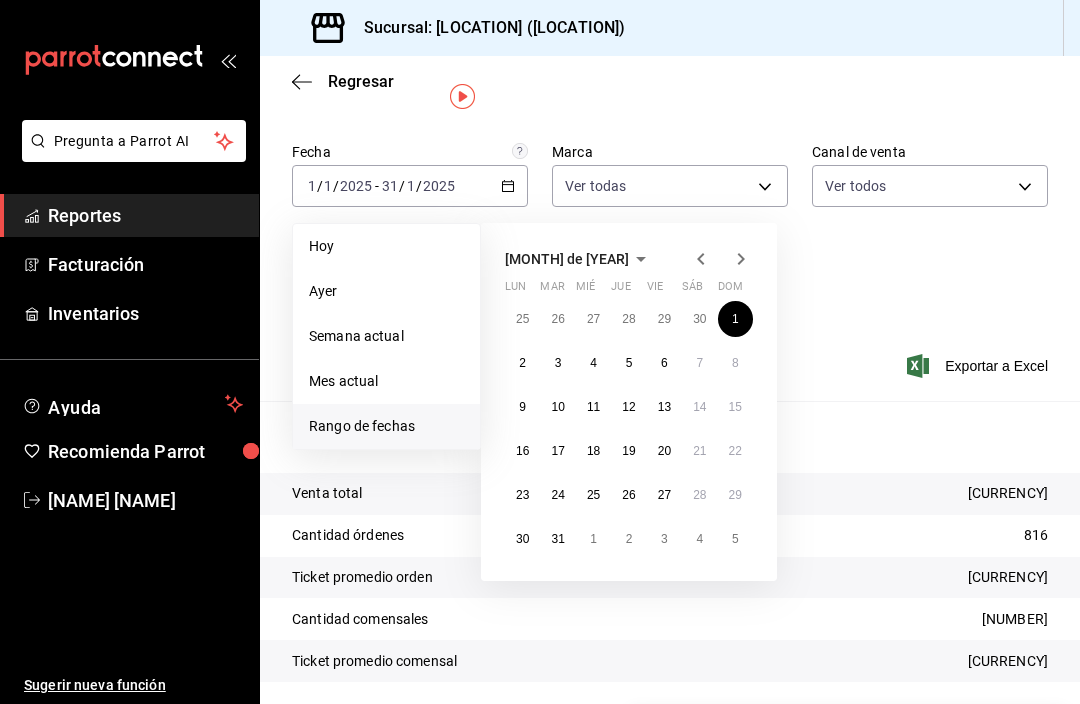 click on "31" at bounding box center [557, 539] 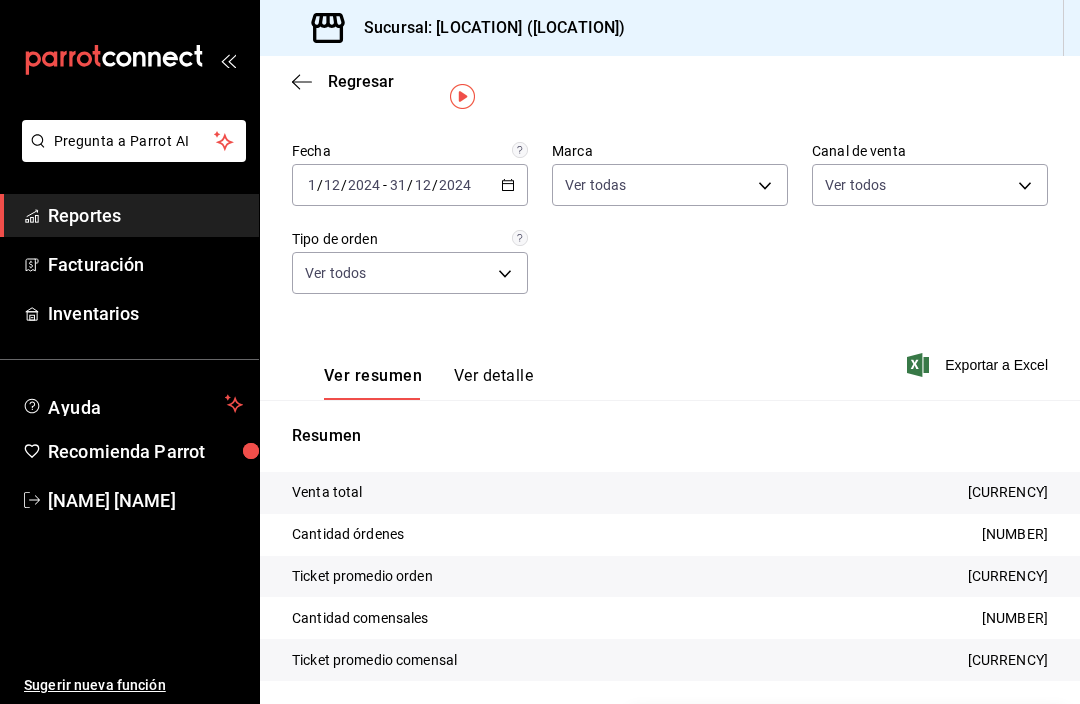 scroll, scrollTop: 42, scrollLeft: 0, axis: vertical 